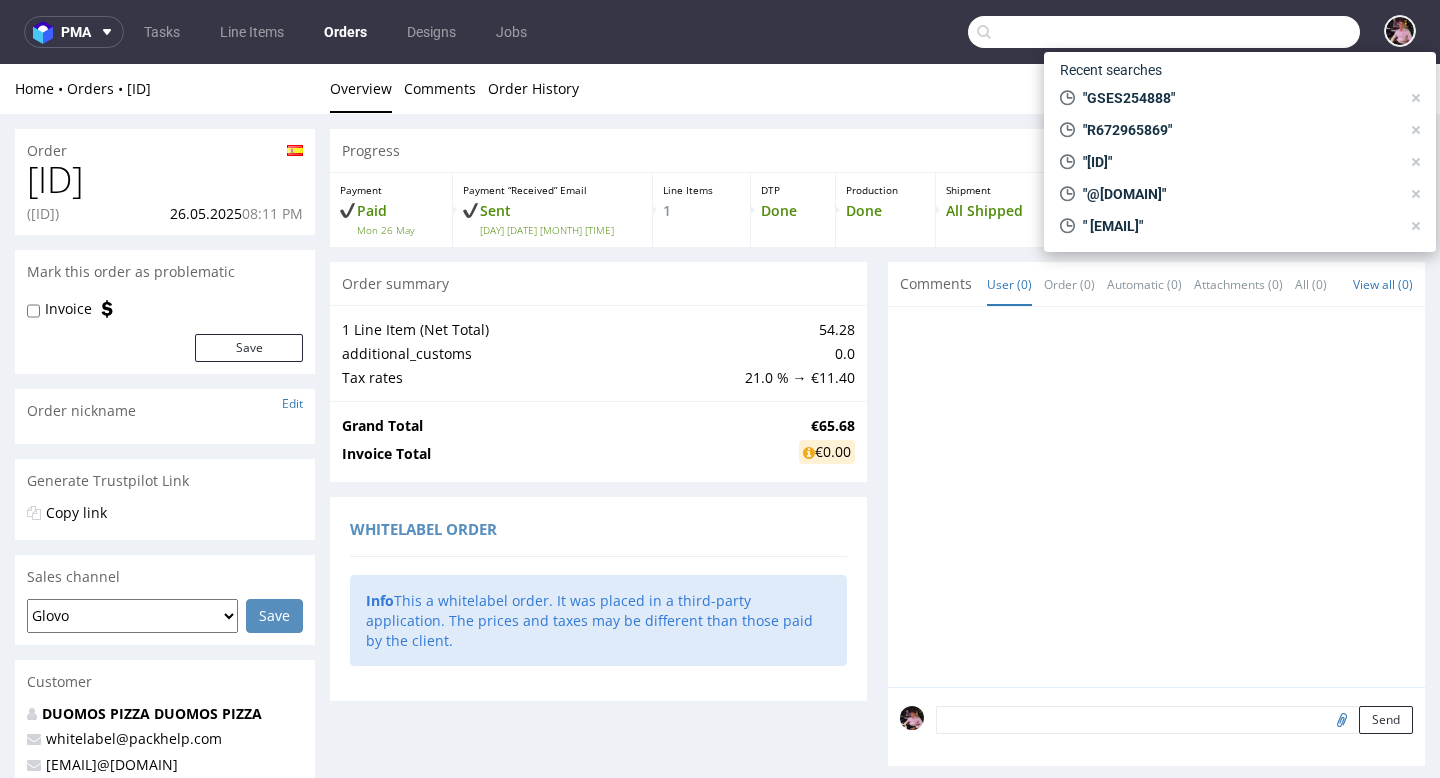 scroll, scrollTop: 0, scrollLeft: 0, axis: both 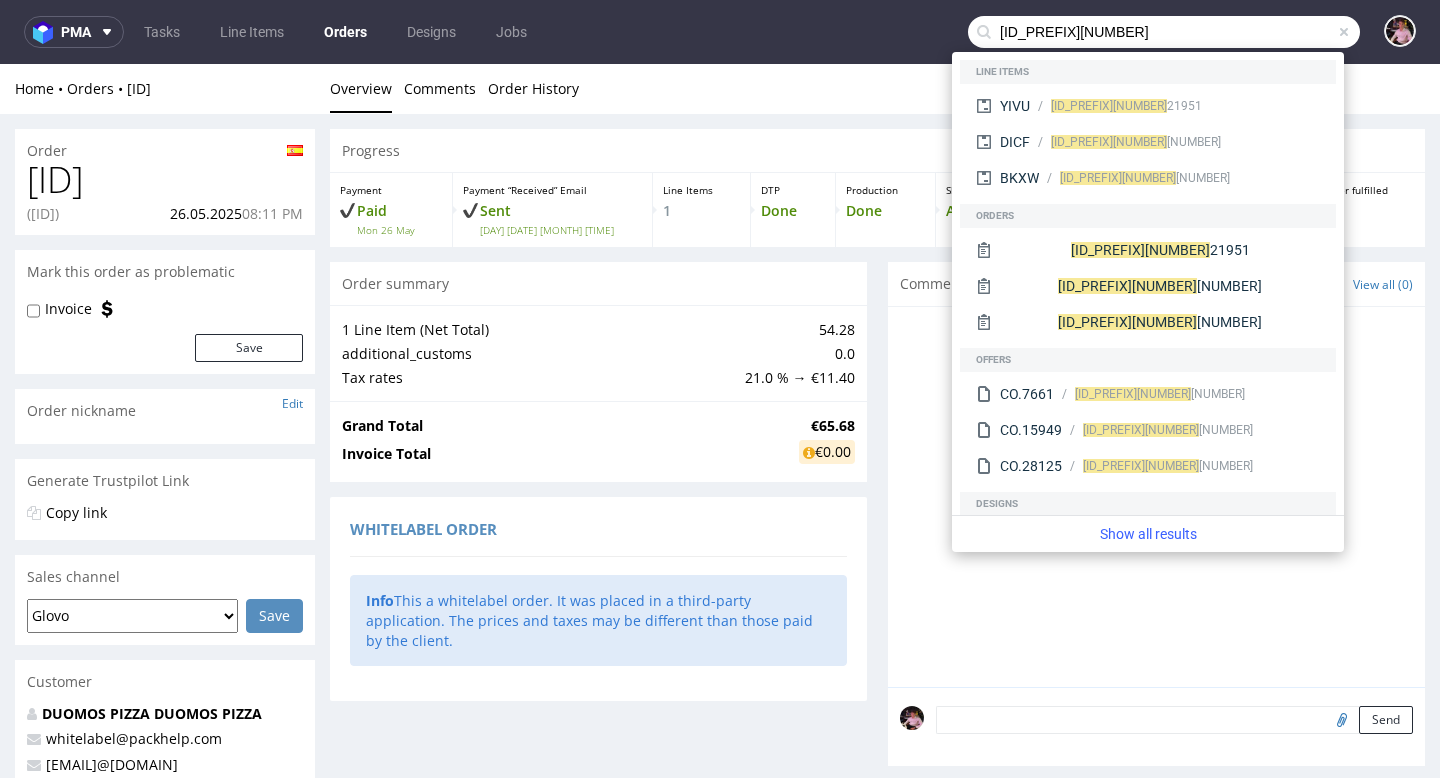 type on "r5905" 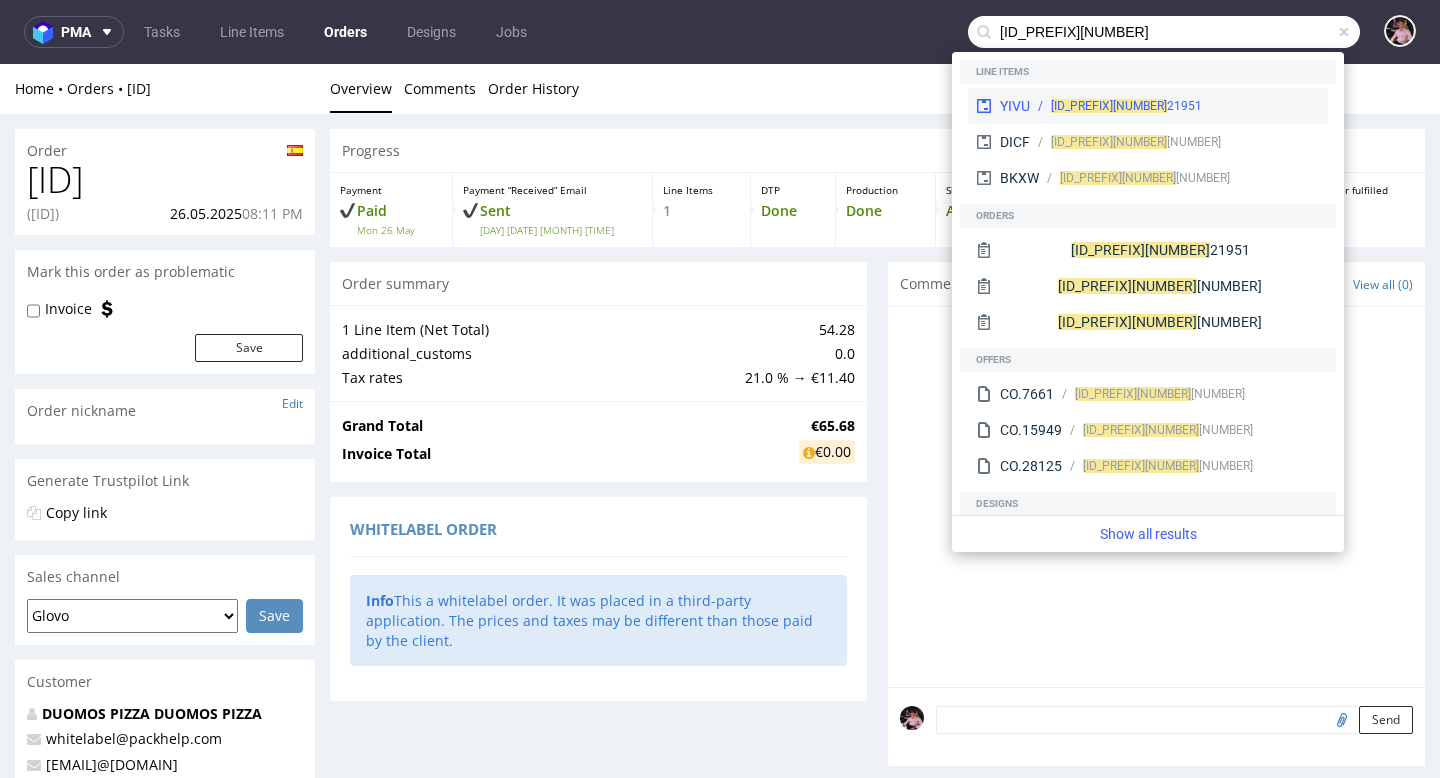 click on "R5905 21951" at bounding box center (1175, 106) 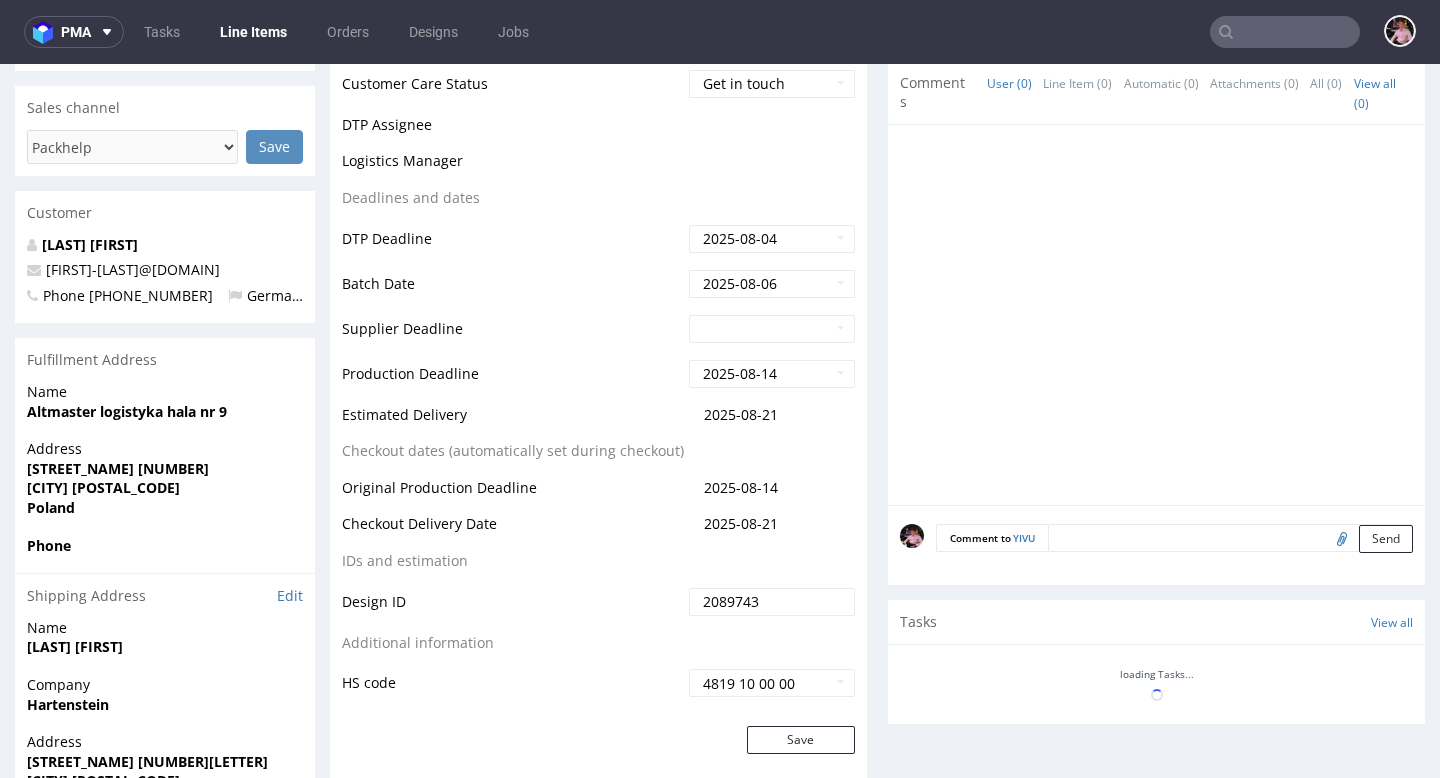 scroll, scrollTop: 596, scrollLeft: 0, axis: vertical 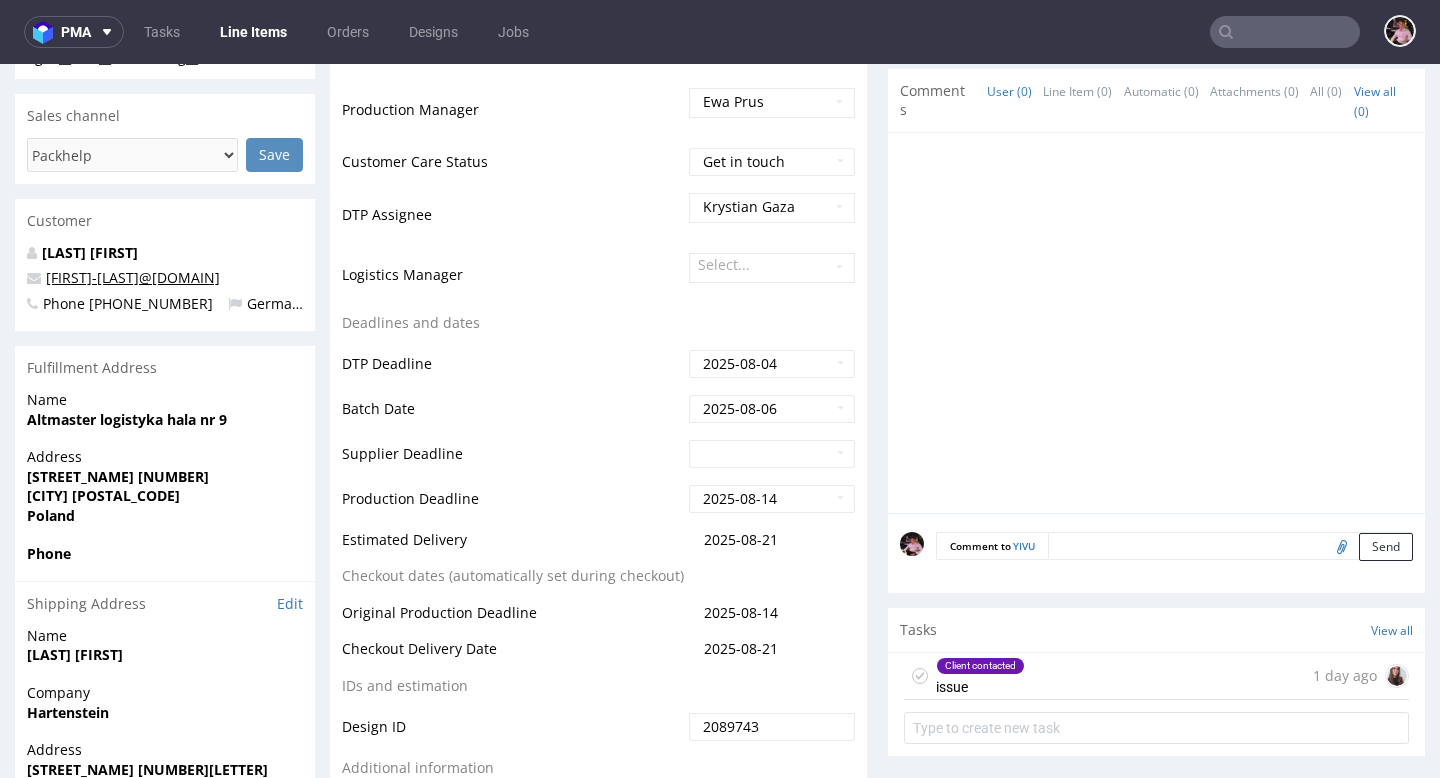copy on "stefanie-hartenstein@roots4u.de" 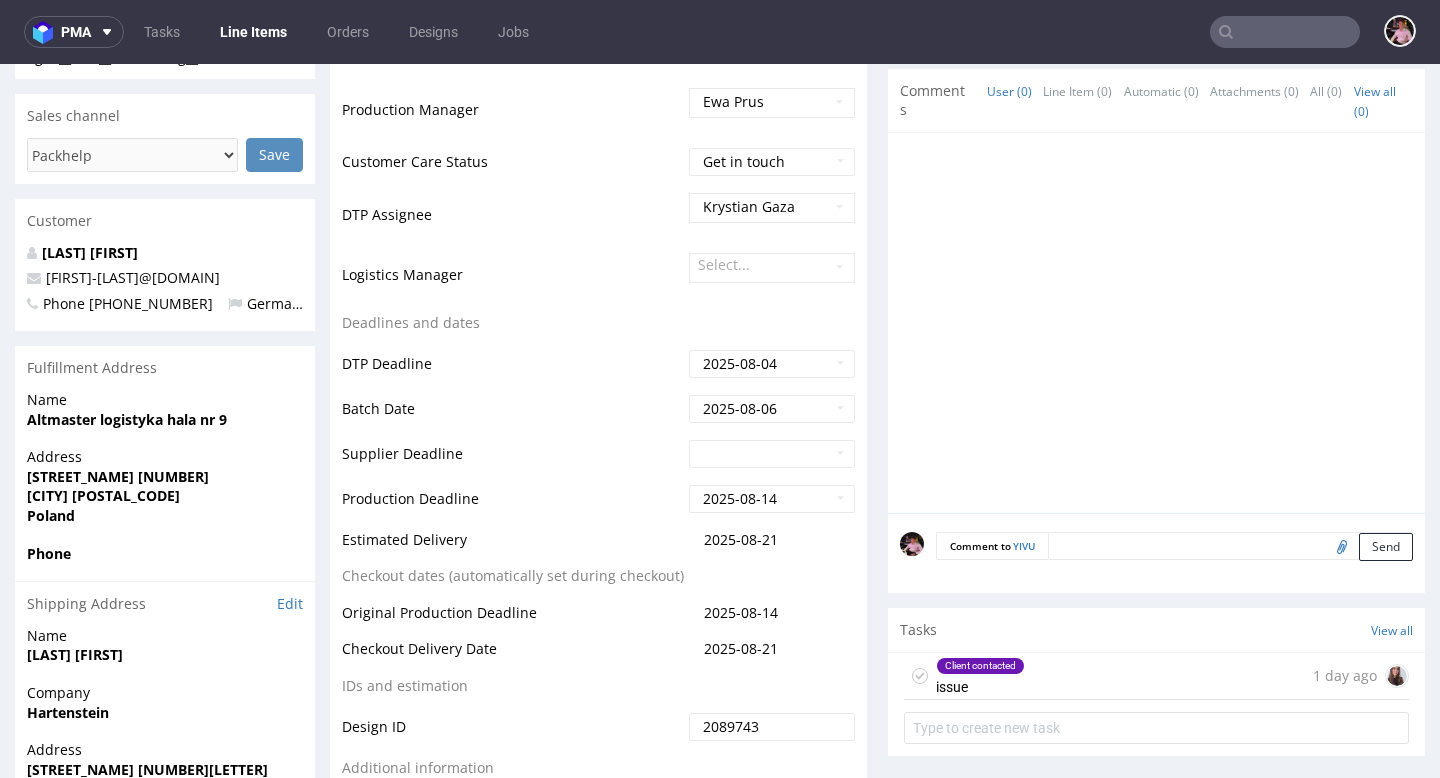 click on "Client contacted issue 1 day ago" at bounding box center (1156, 676) 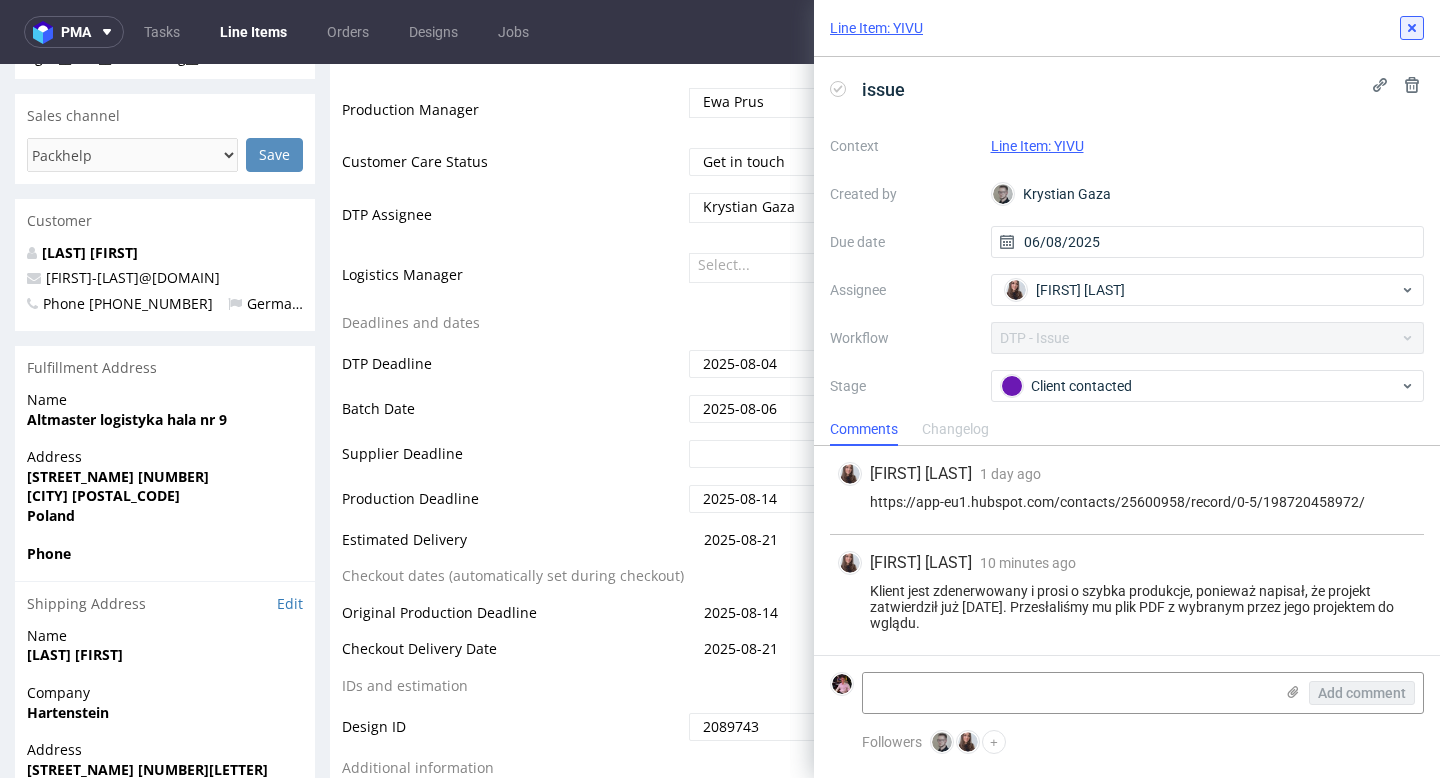 click 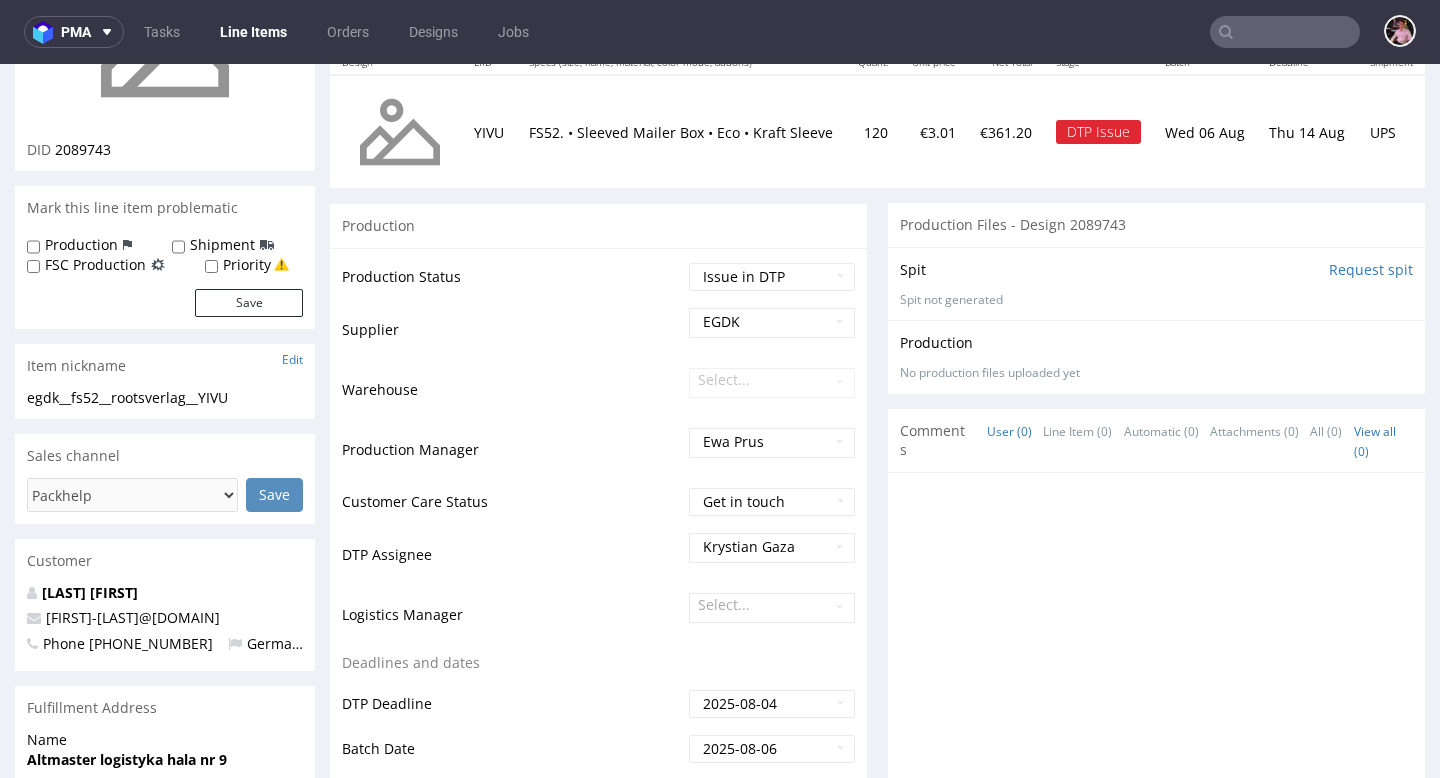 scroll, scrollTop: 0, scrollLeft: 0, axis: both 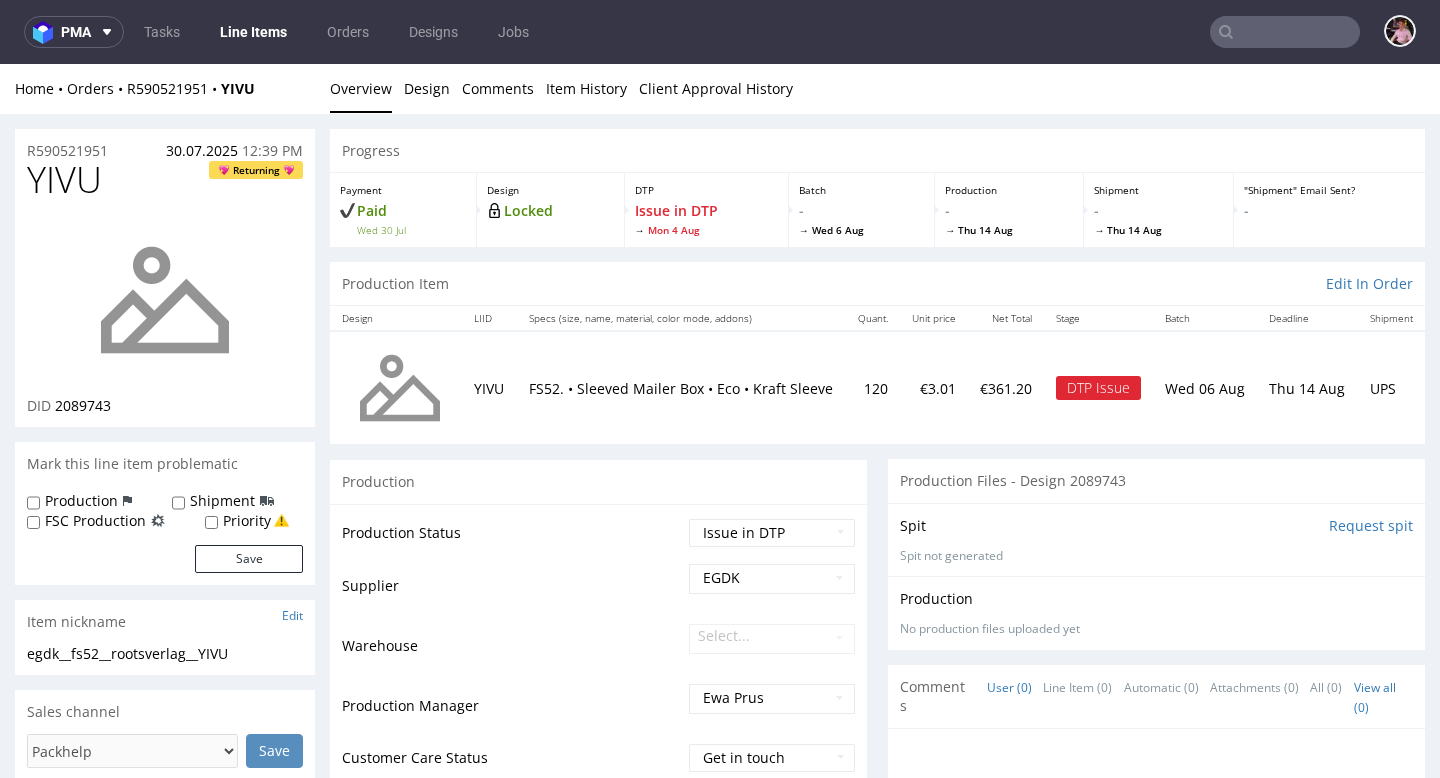 click on "Home Orders R590521951 YIVU Overview Design Comments Item History Client Approval History" at bounding box center [720, 89] 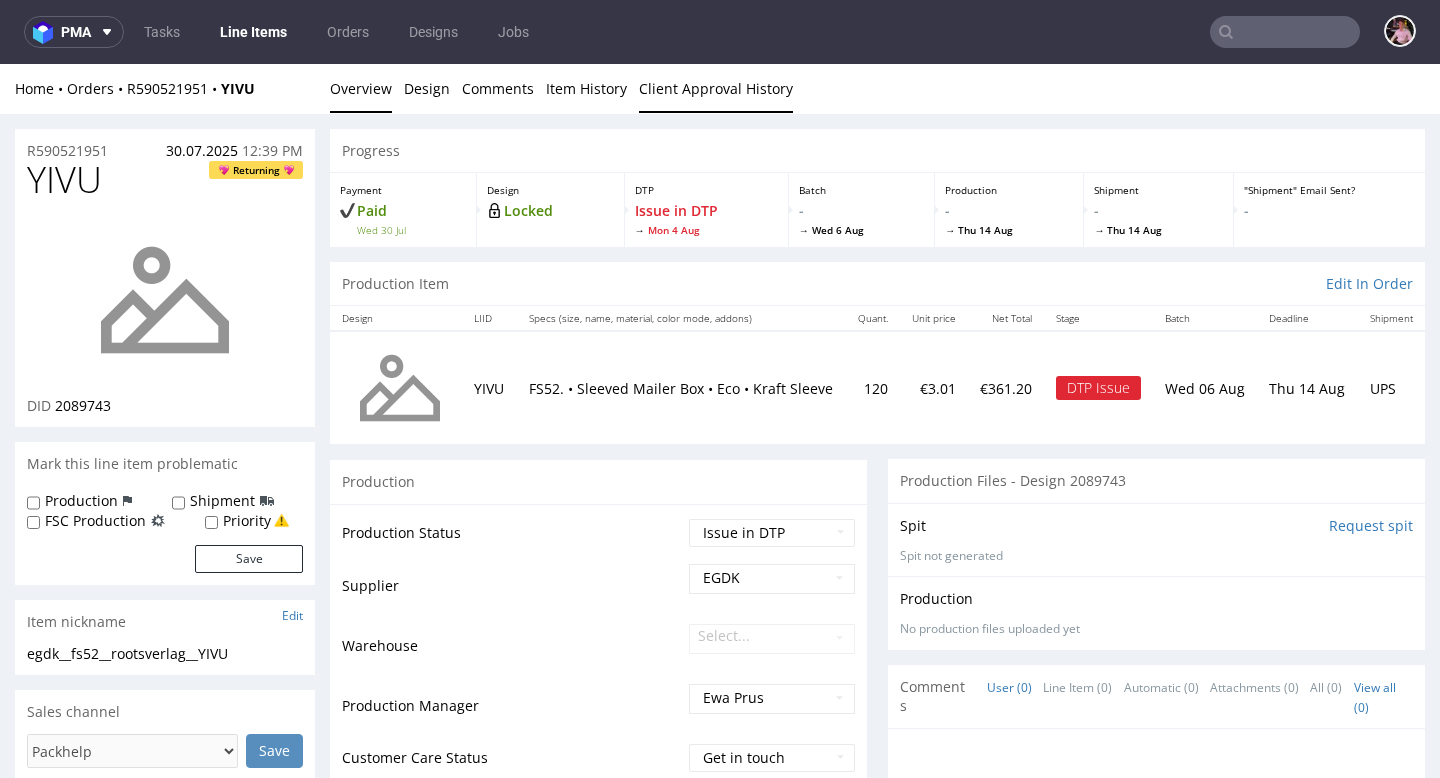 click on "Client Approval History" at bounding box center (716, 88) 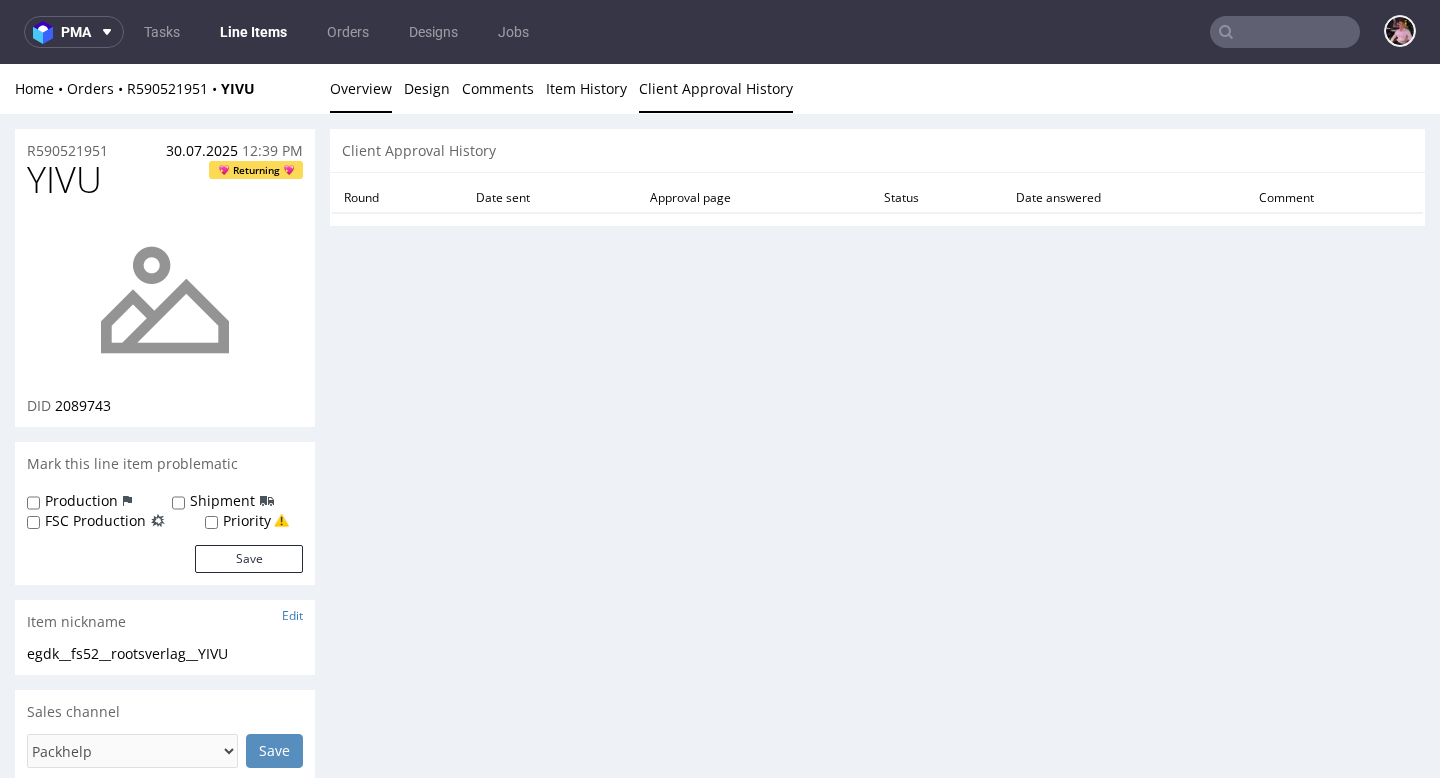 click on "Overview" at bounding box center (361, 88) 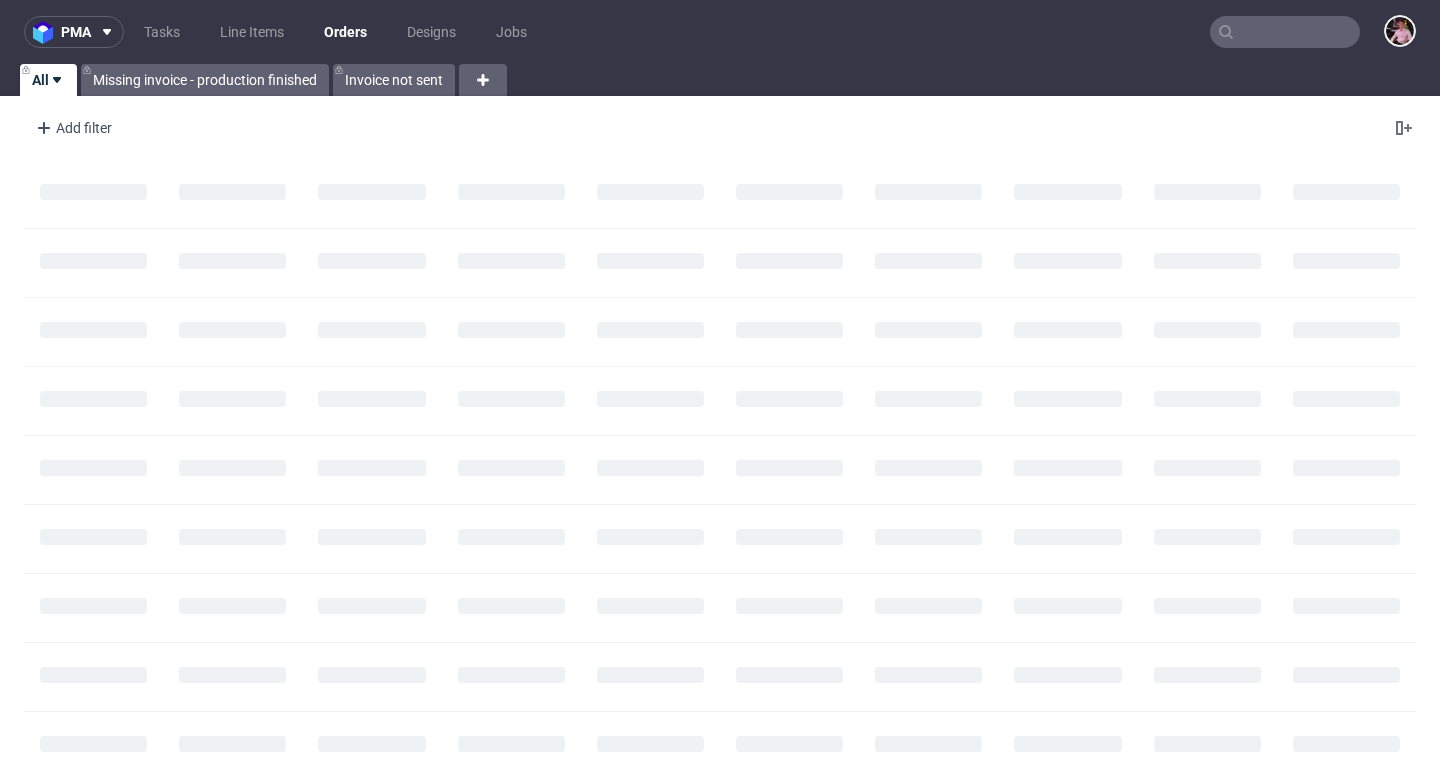 click at bounding box center (1285, 32) 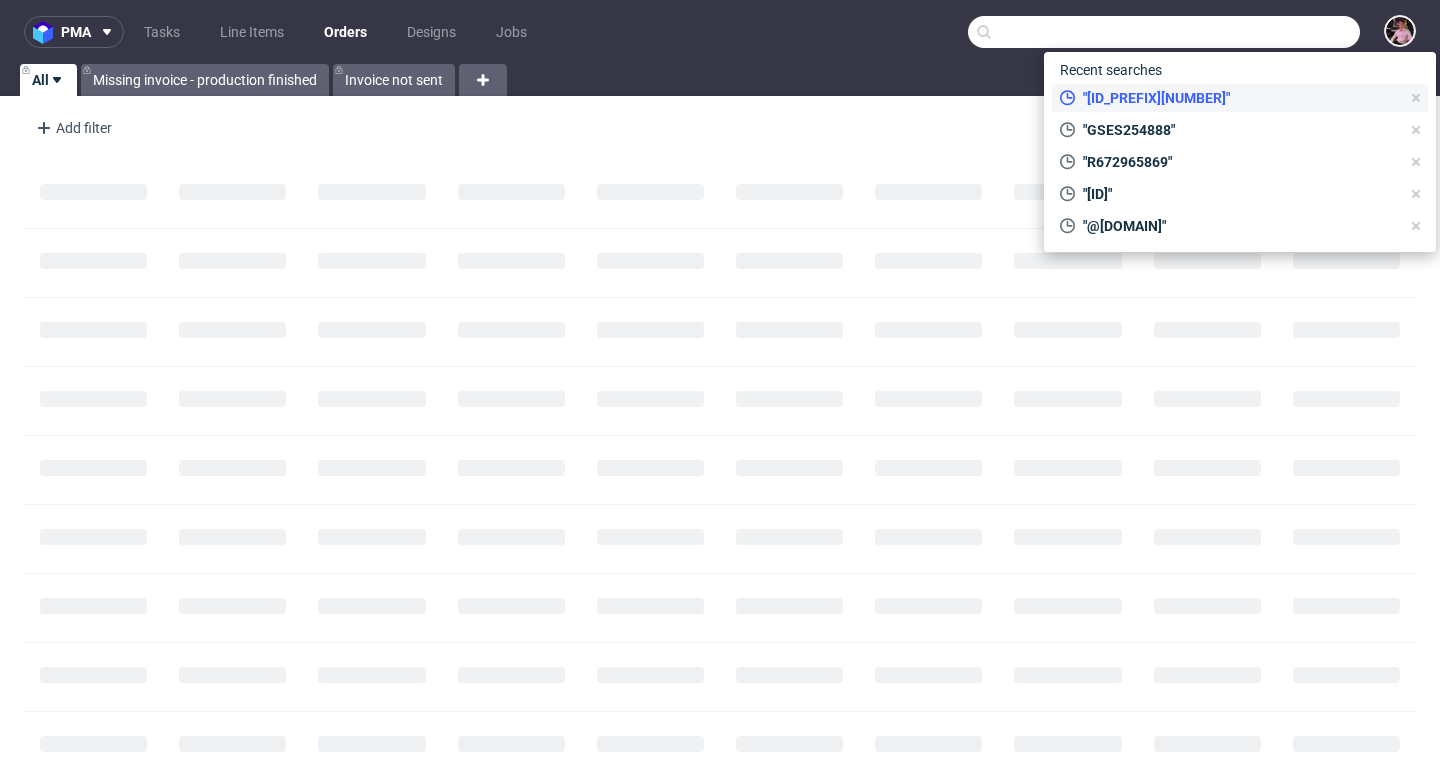 click on ""r5905"" at bounding box center (1237, 98) 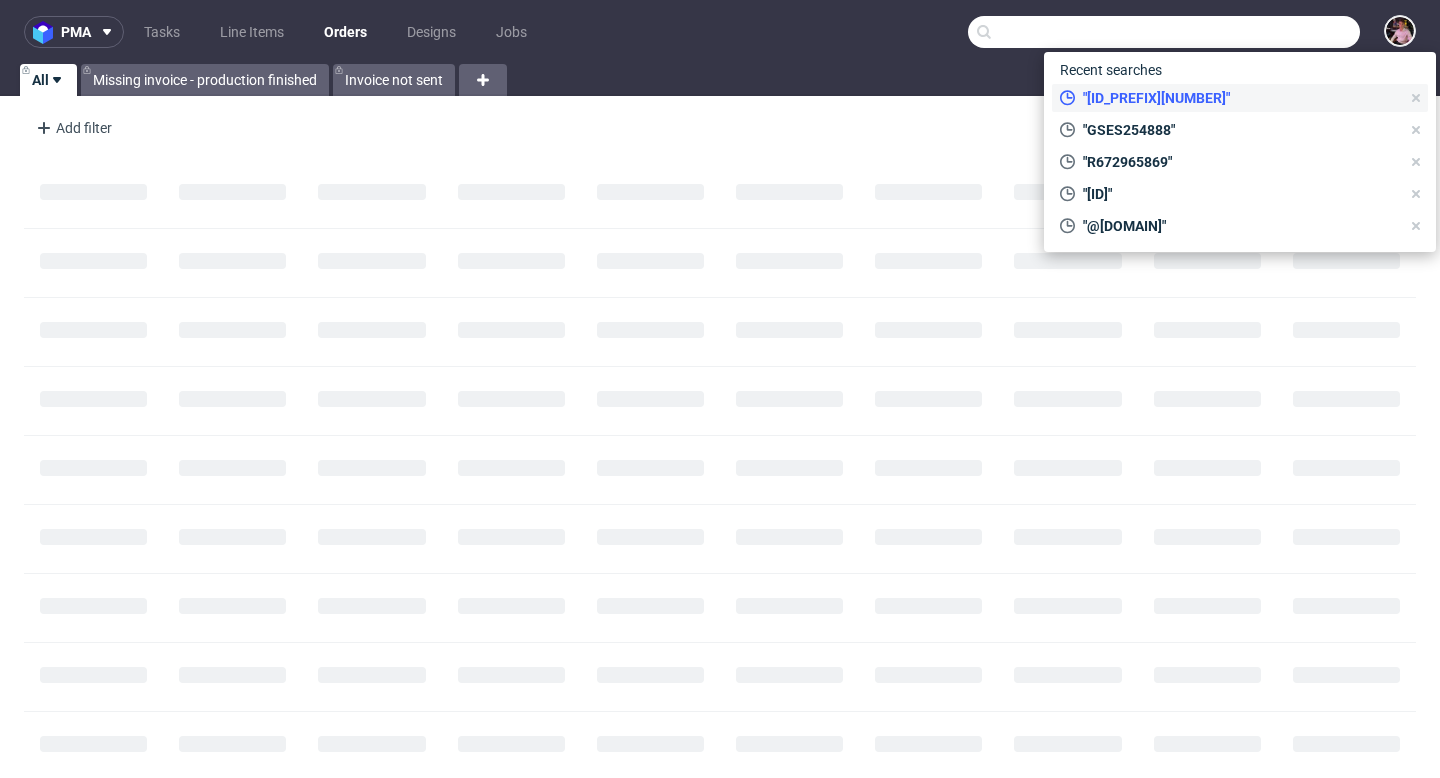 type on "r5905" 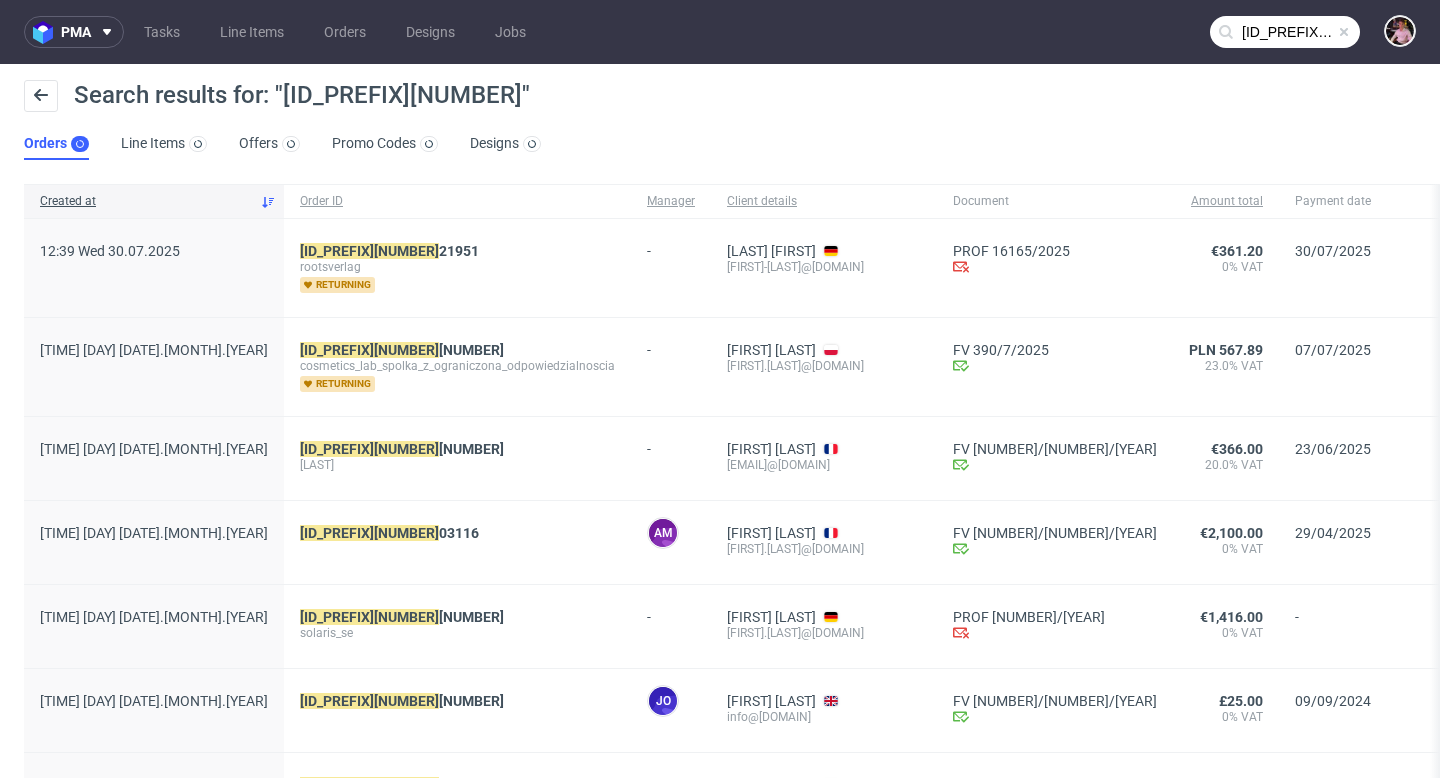click on "r5905" at bounding box center [1285, 32] 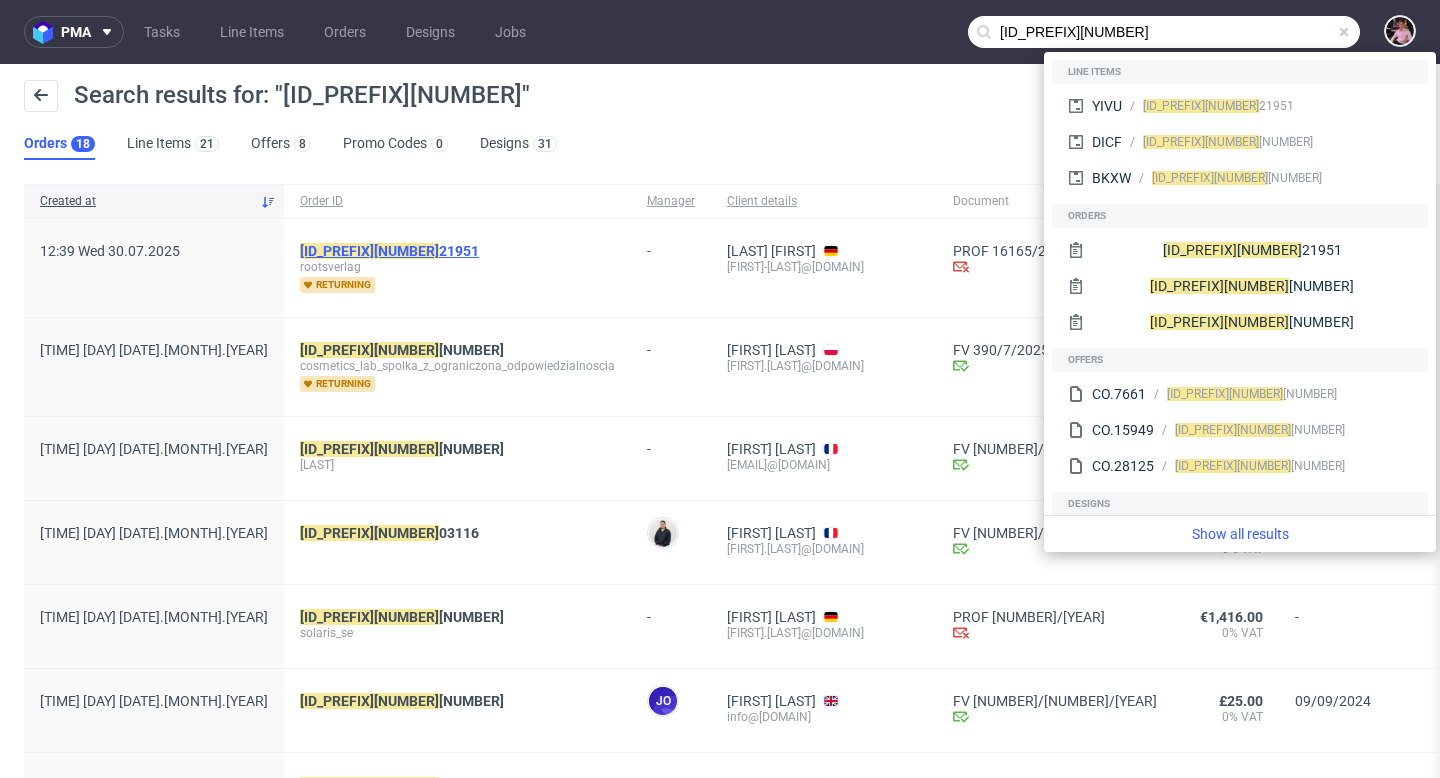 click on "R5905 21951" at bounding box center (389, 251) 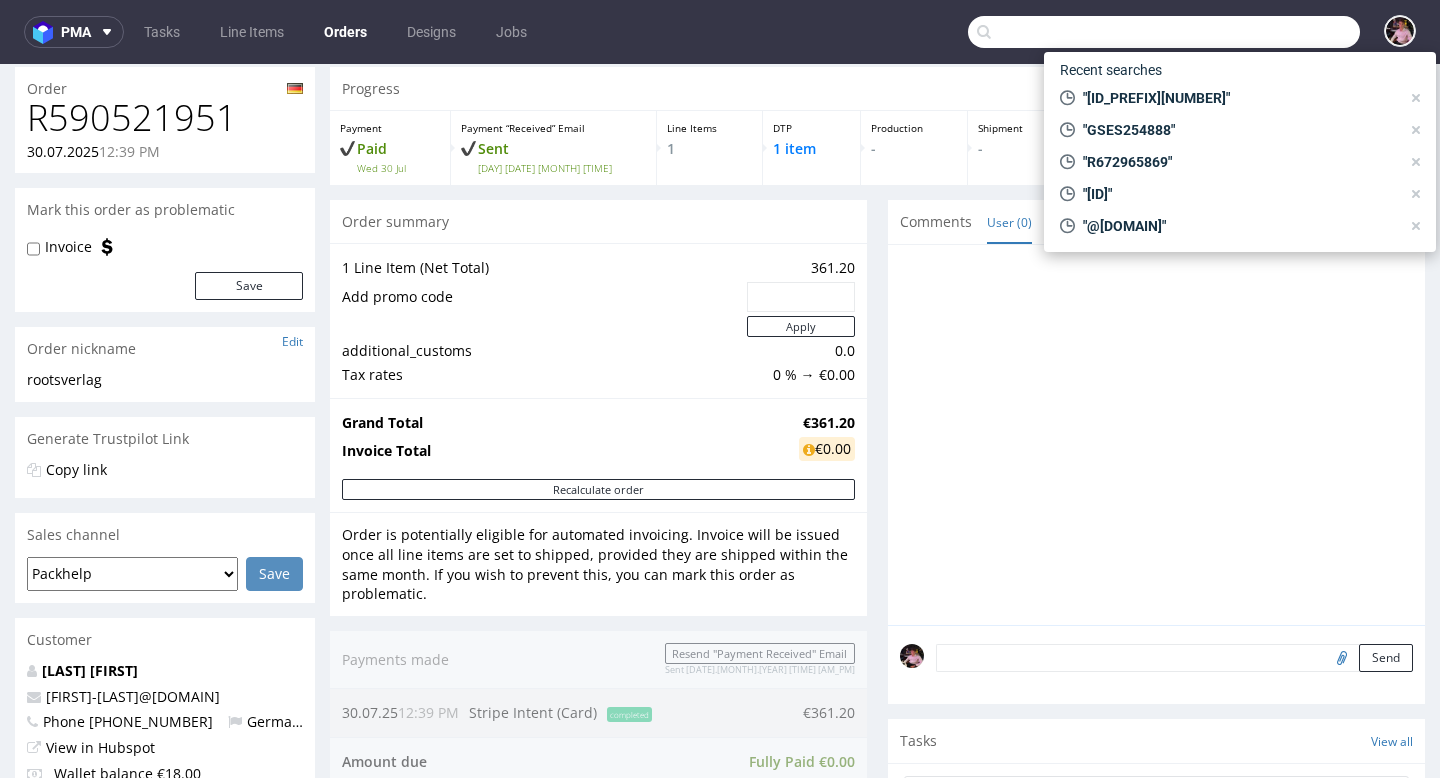 scroll, scrollTop: 0, scrollLeft: 0, axis: both 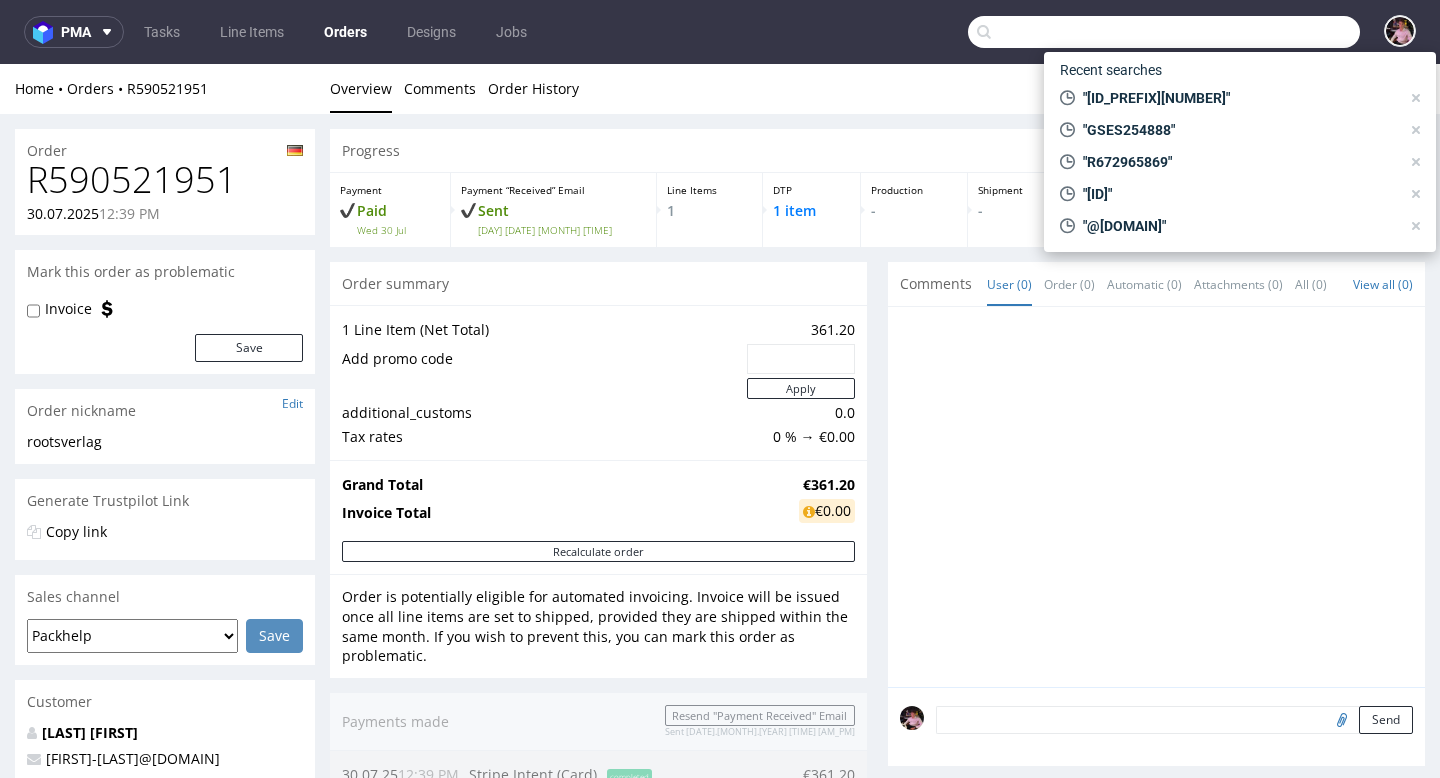 click on "R590521951" at bounding box center [165, 180] 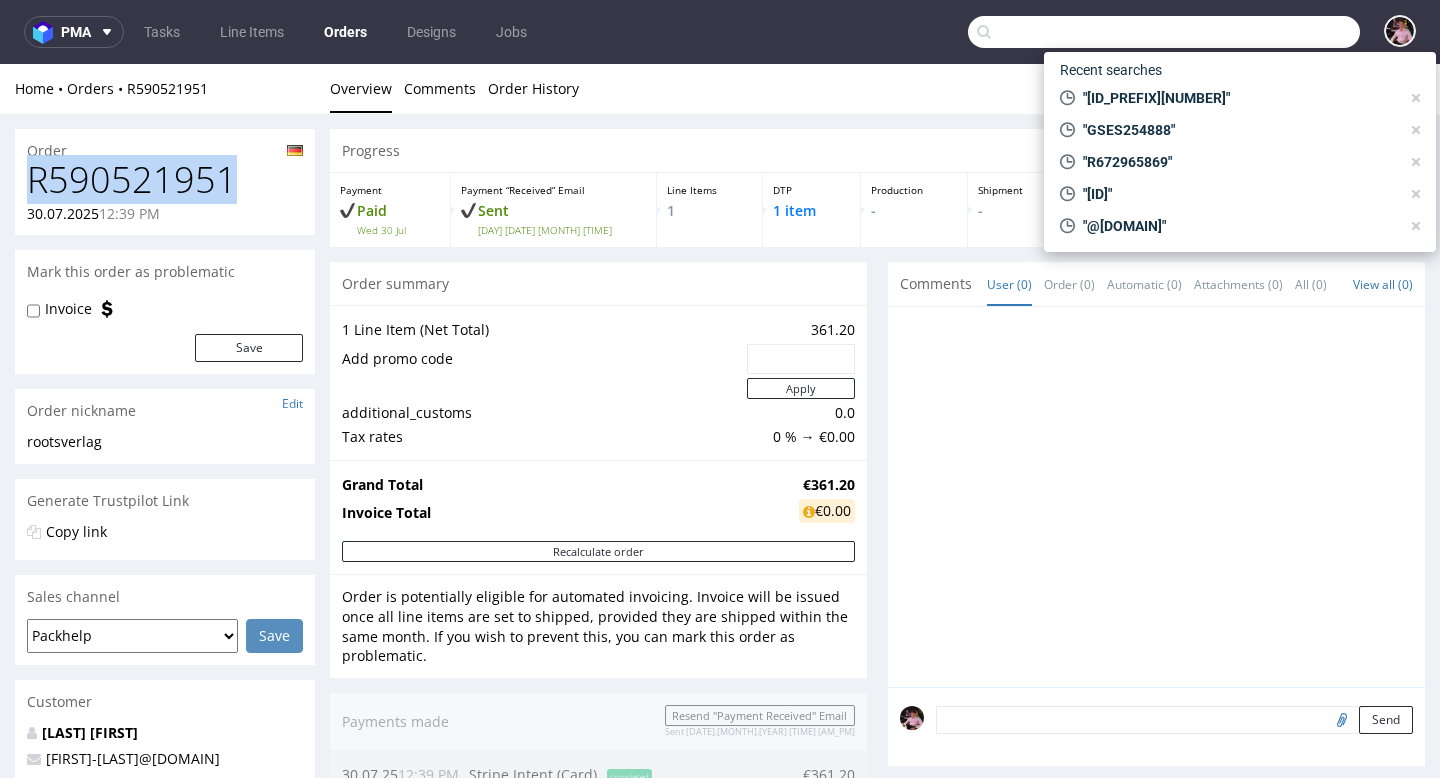 click on "R590521951" at bounding box center (165, 180) 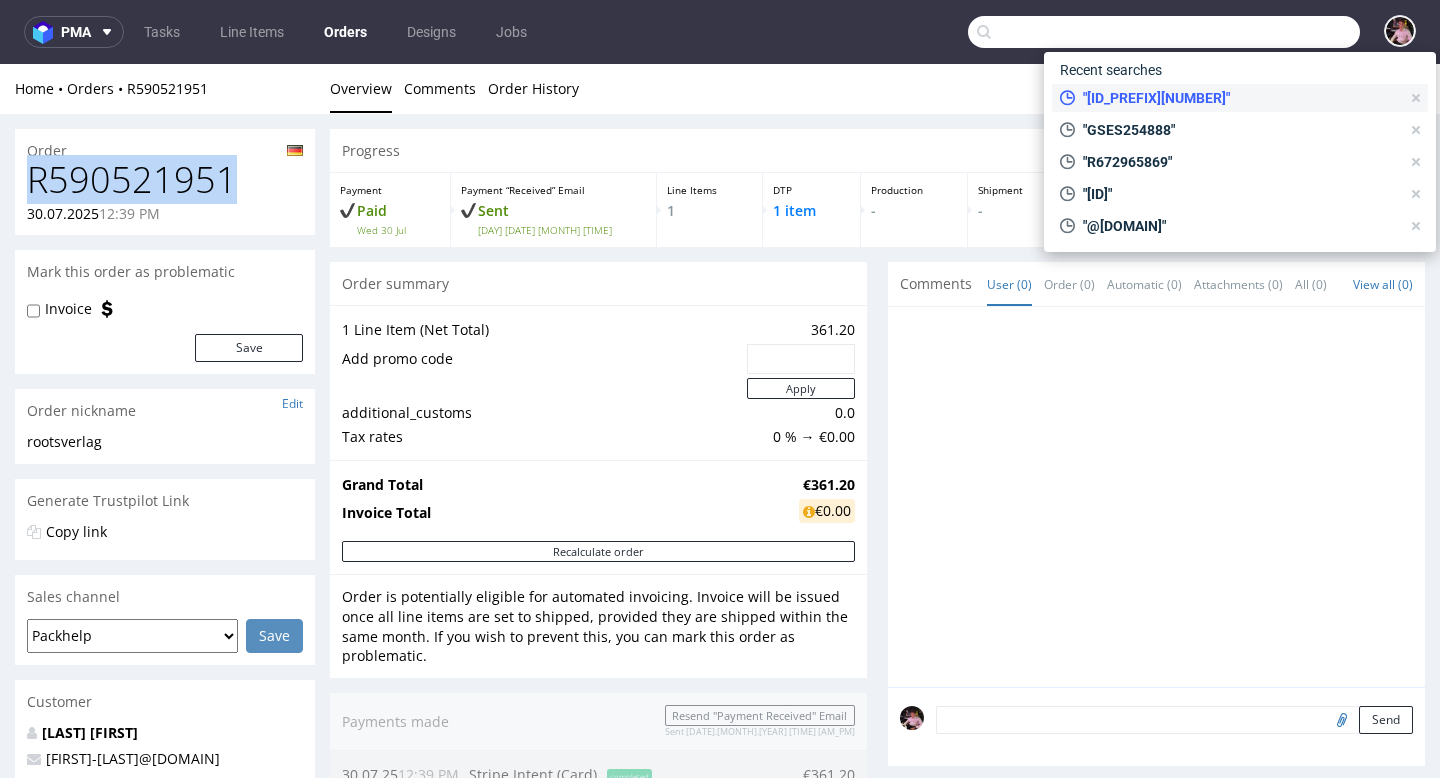 click on ""r5905"" at bounding box center [1237, 98] 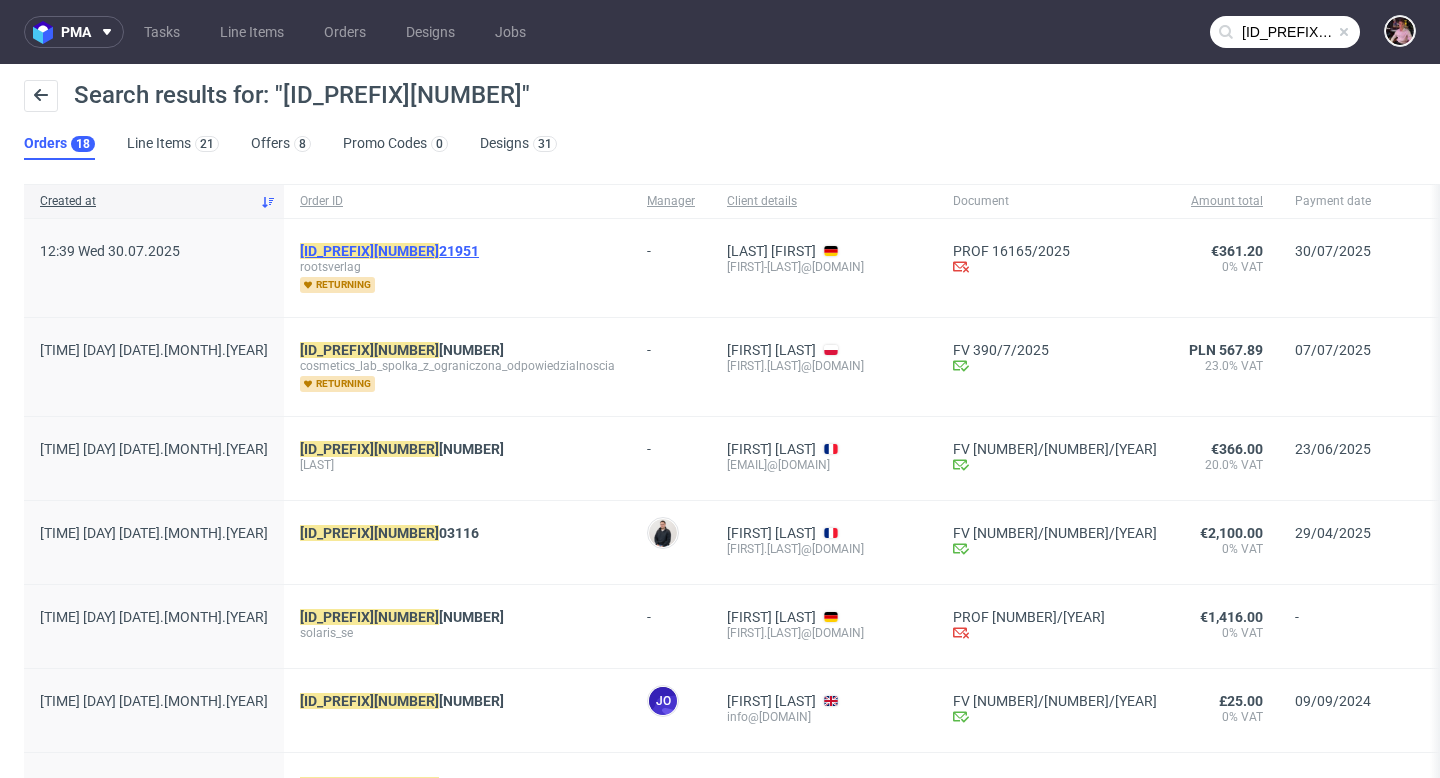 click on "R5905 21951" at bounding box center [389, 251] 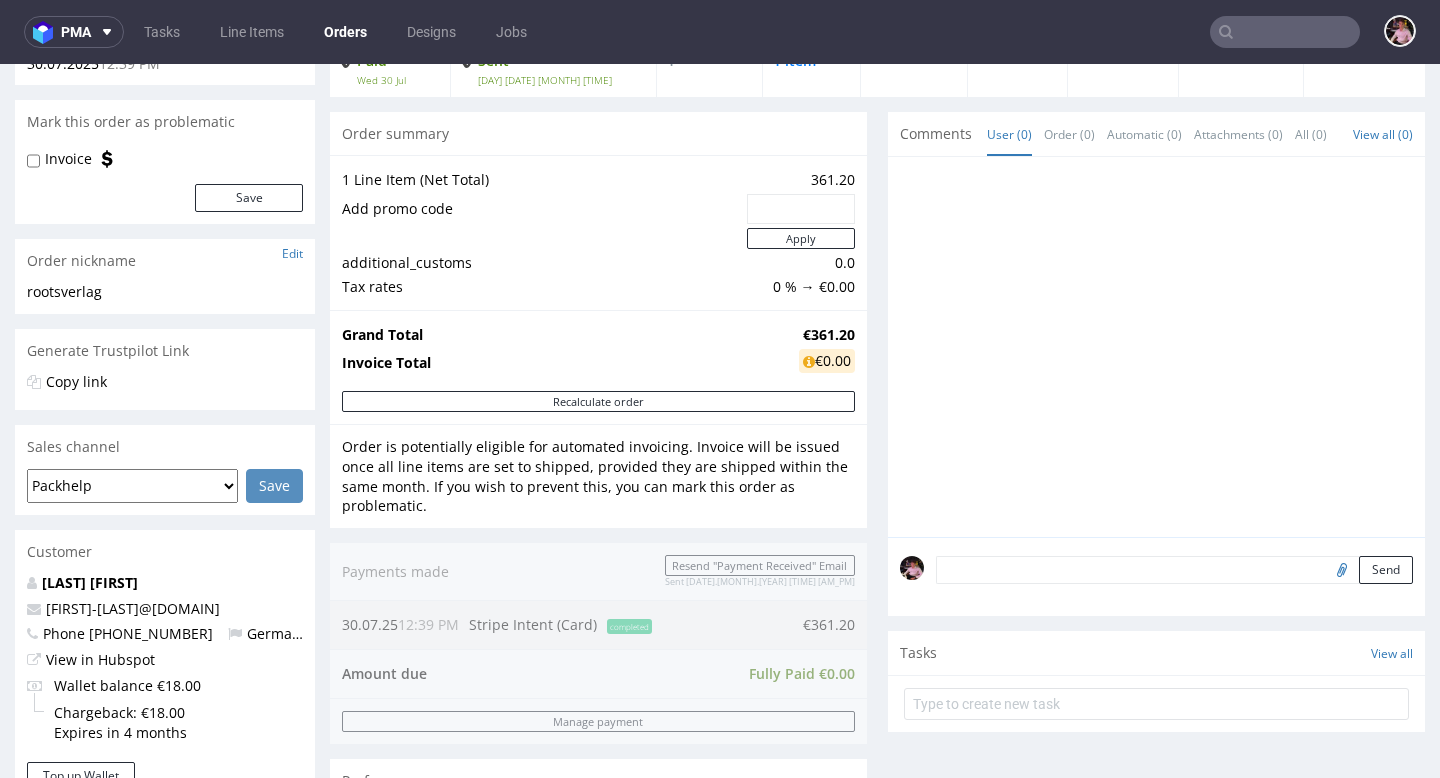 scroll, scrollTop: 155, scrollLeft: 0, axis: vertical 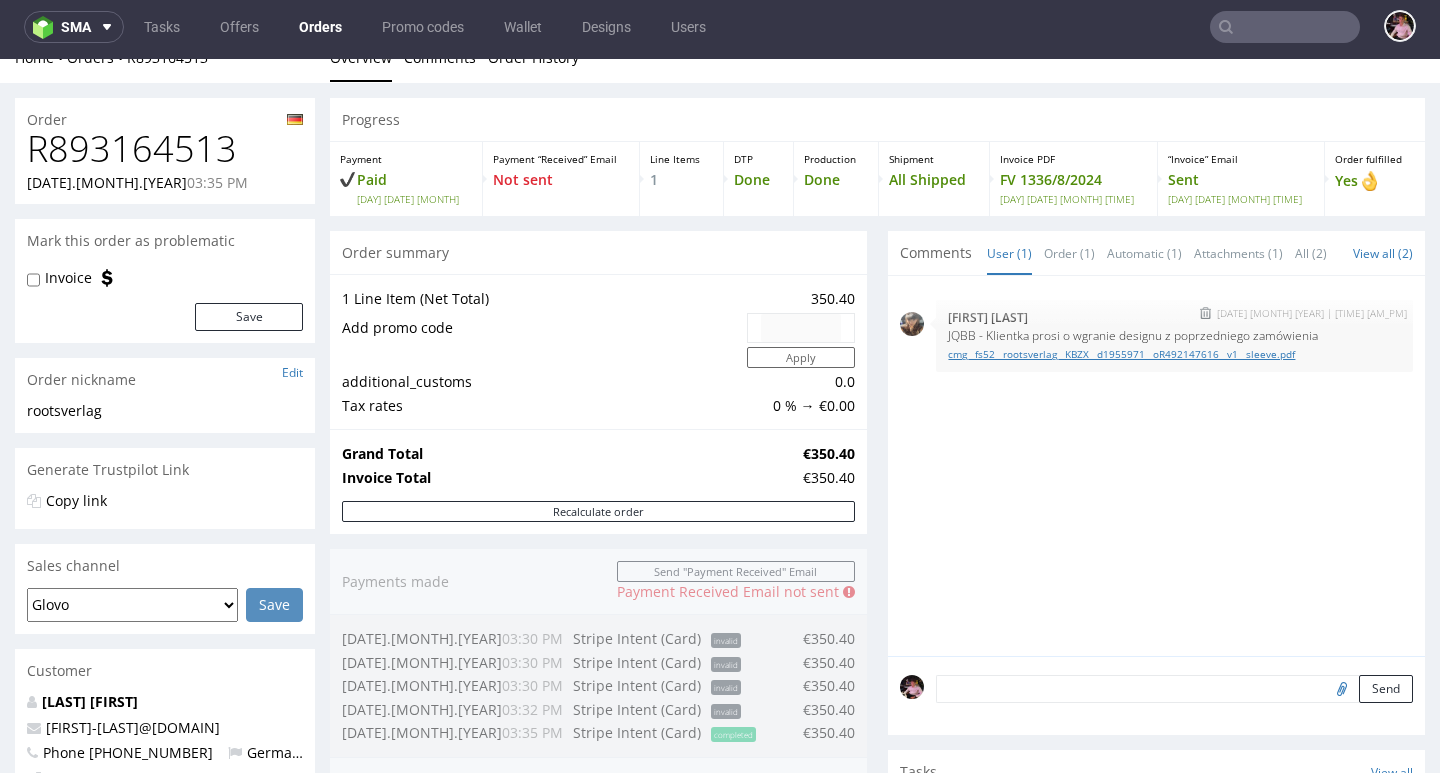 click on "cmg__fs52__rootsverlag__KBZX__d1955971__oR492147616__v1__sleeve.pdf" at bounding box center (1174, 354) 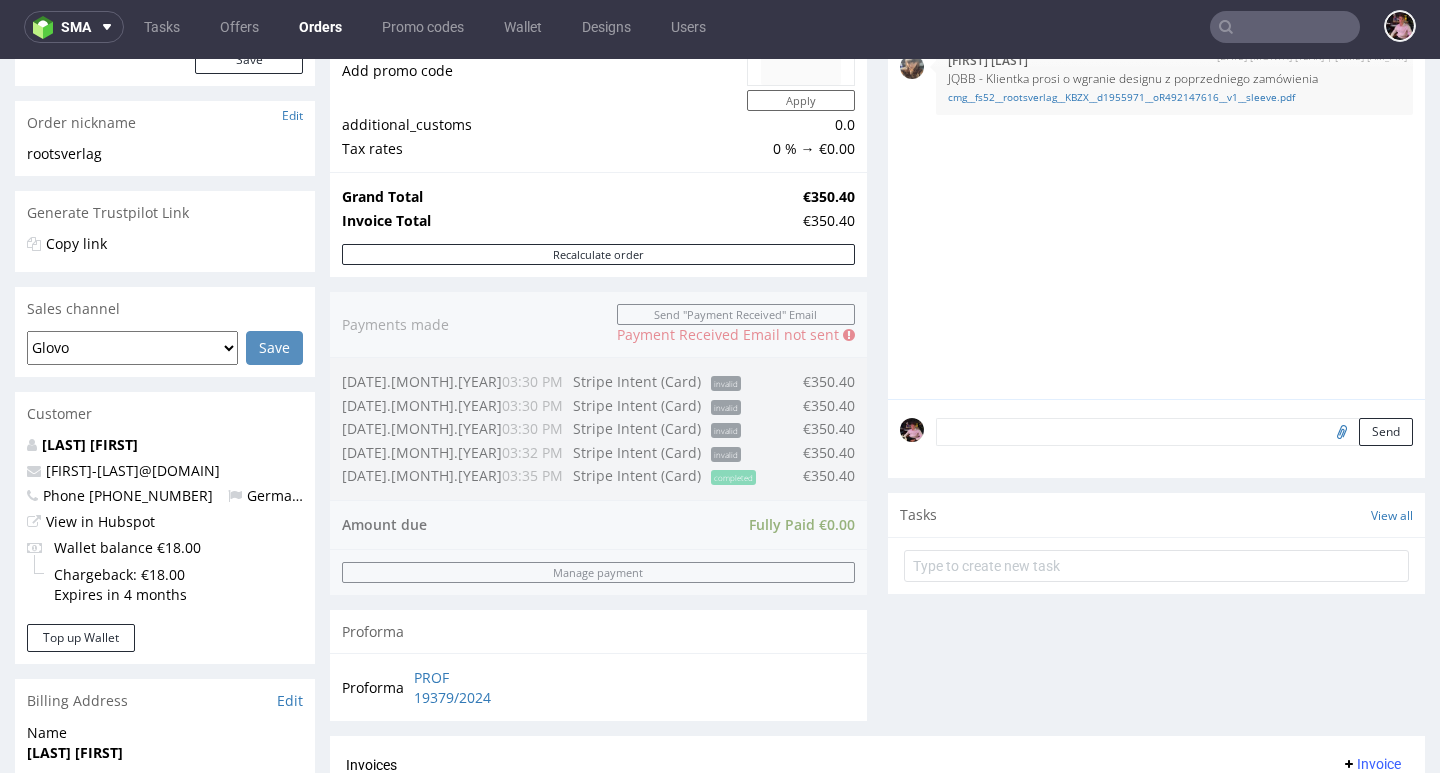 scroll, scrollTop: 0, scrollLeft: 0, axis: both 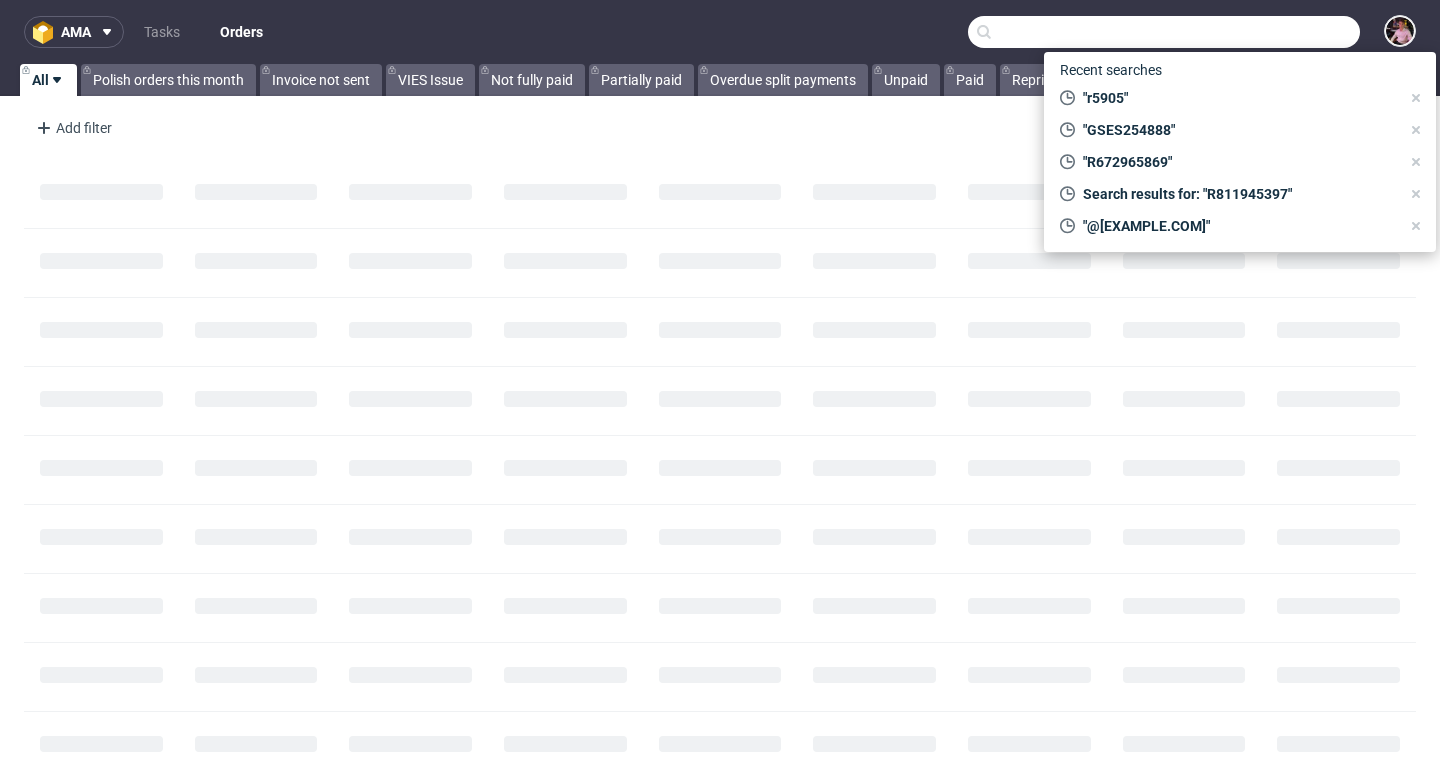 click at bounding box center (1164, 32) 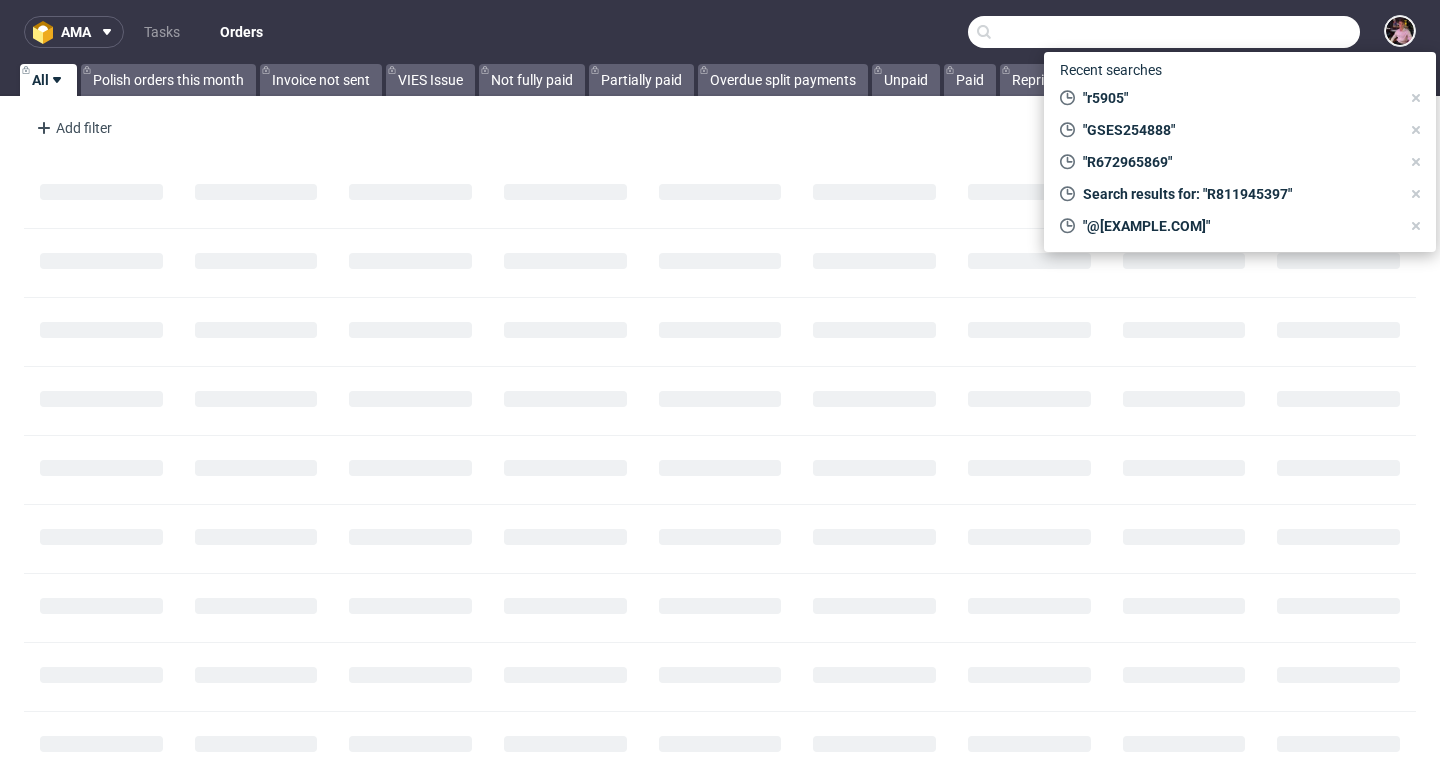 paste on "R954822280" 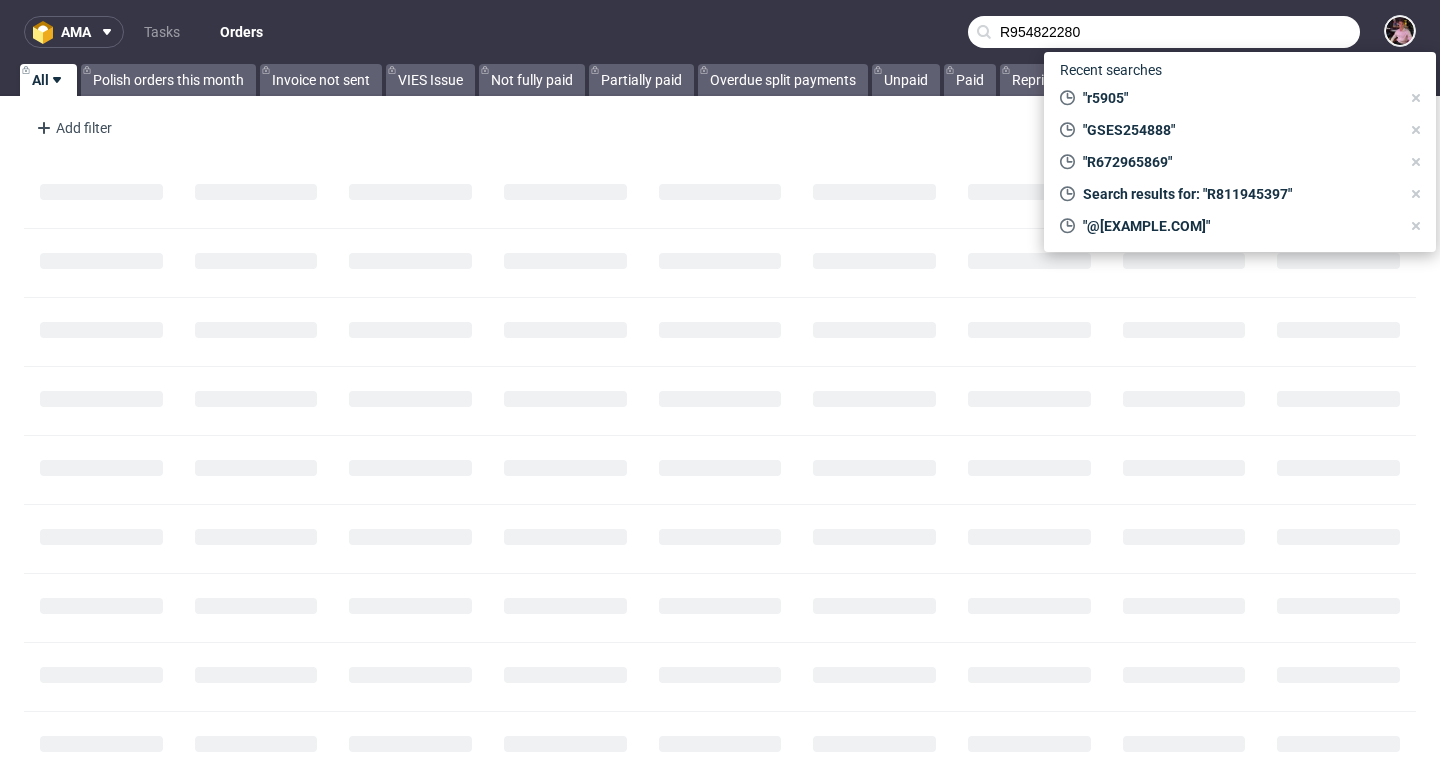 type on "R954822280" 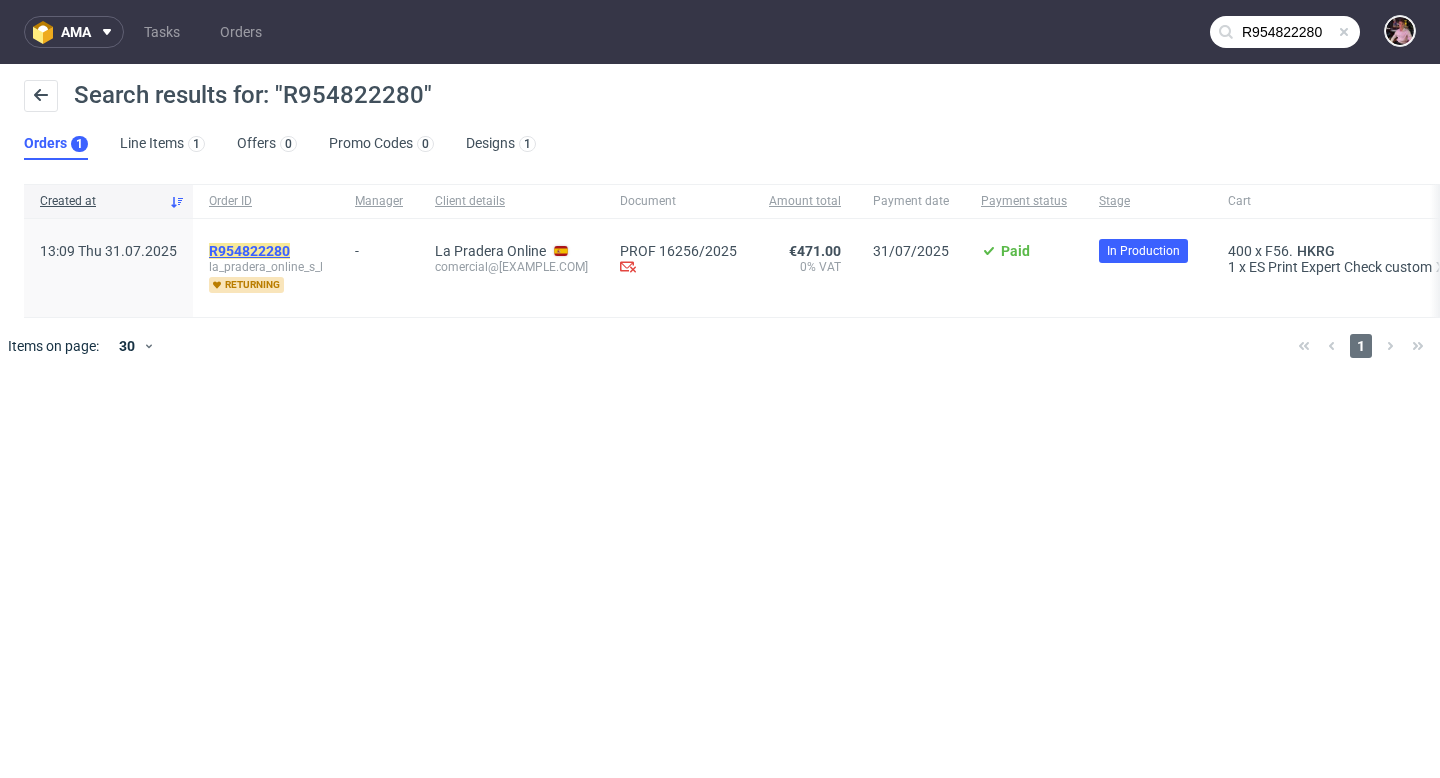 click on "R954822280" 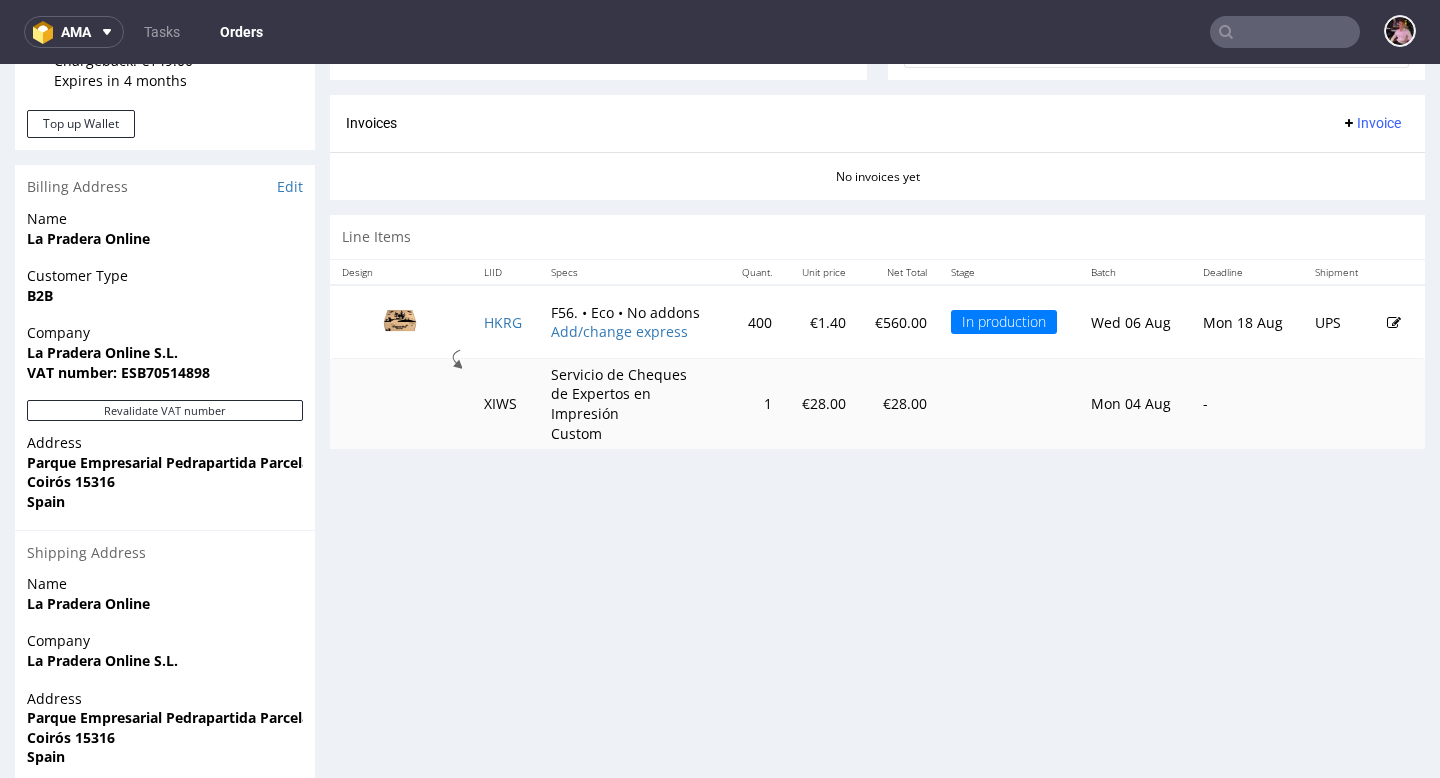 scroll, scrollTop: 803, scrollLeft: 0, axis: vertical 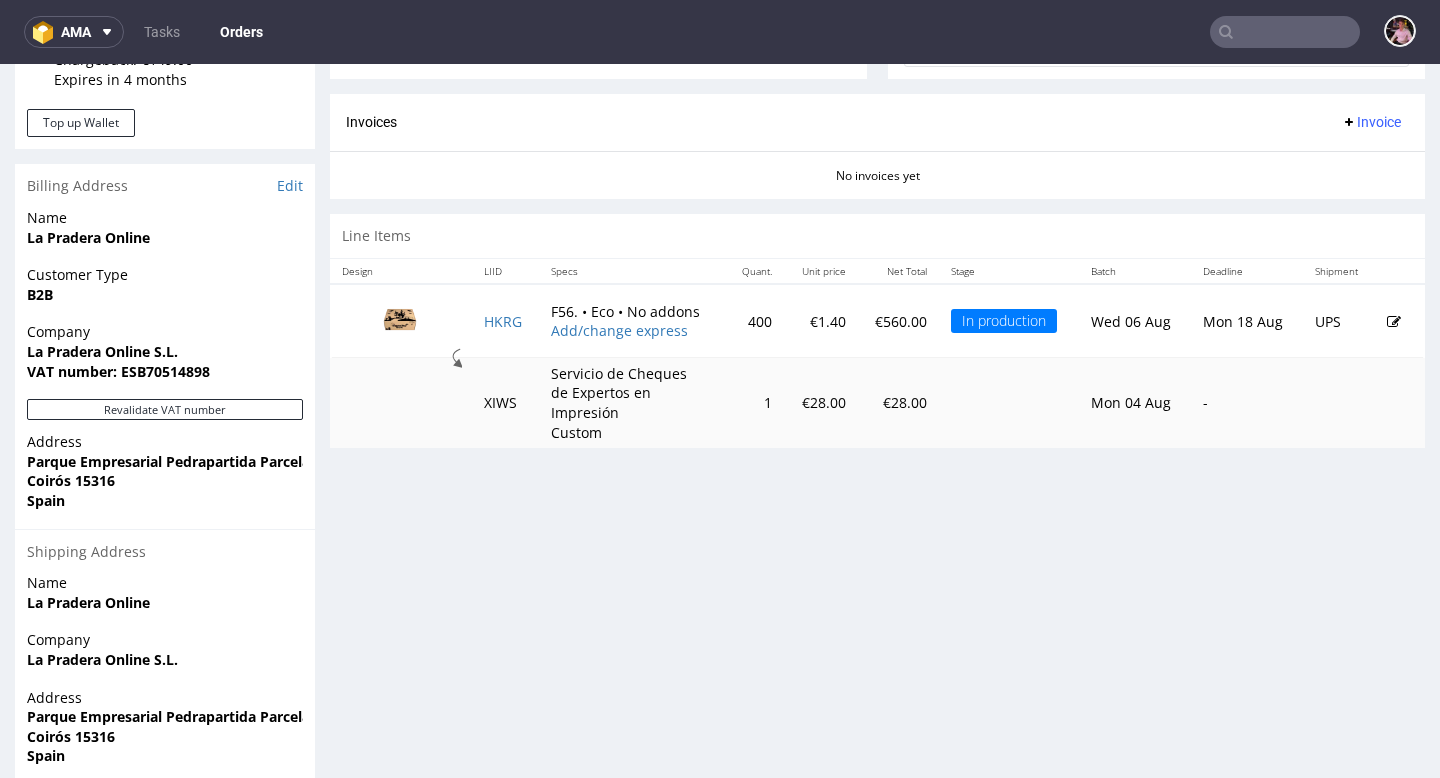 click at bounding box center (1285, 32) 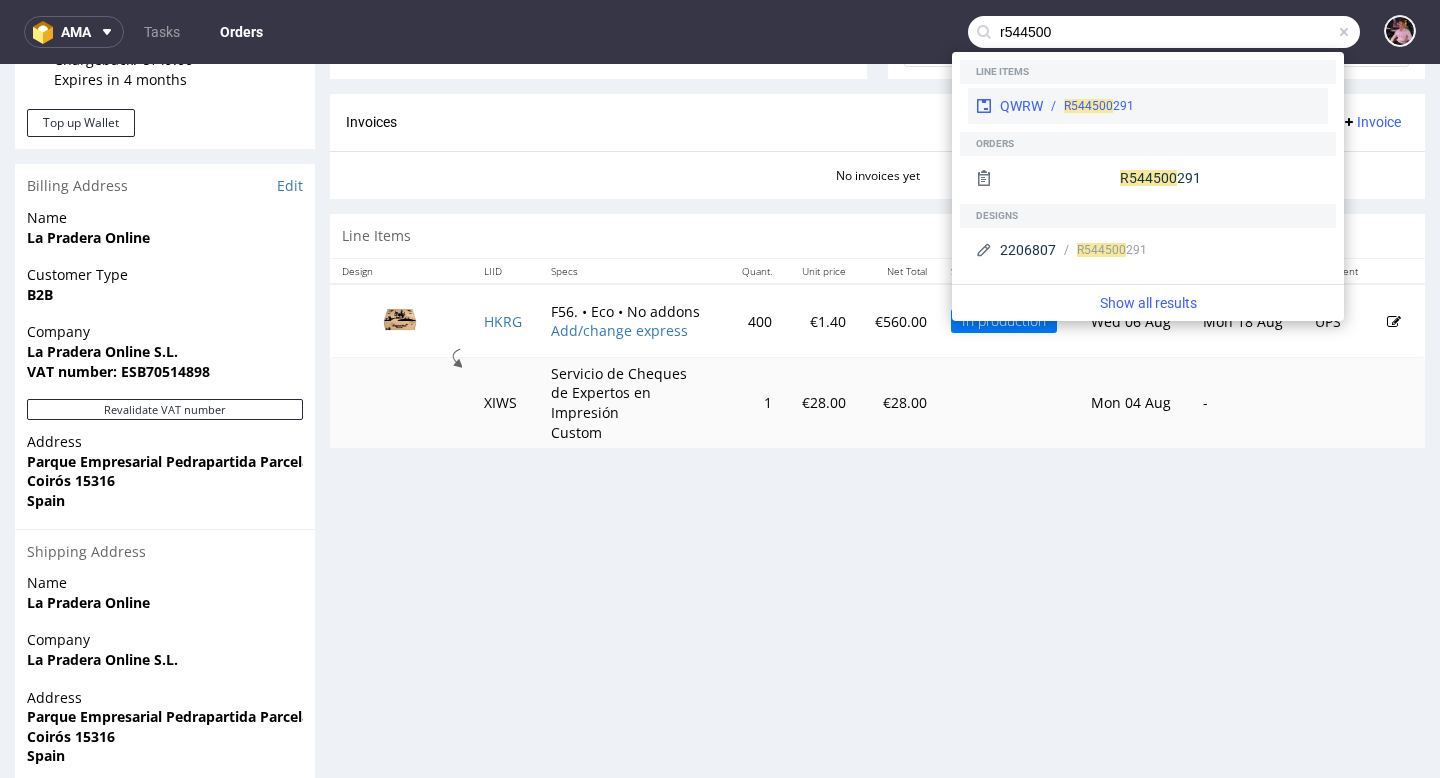 type on "r544500" 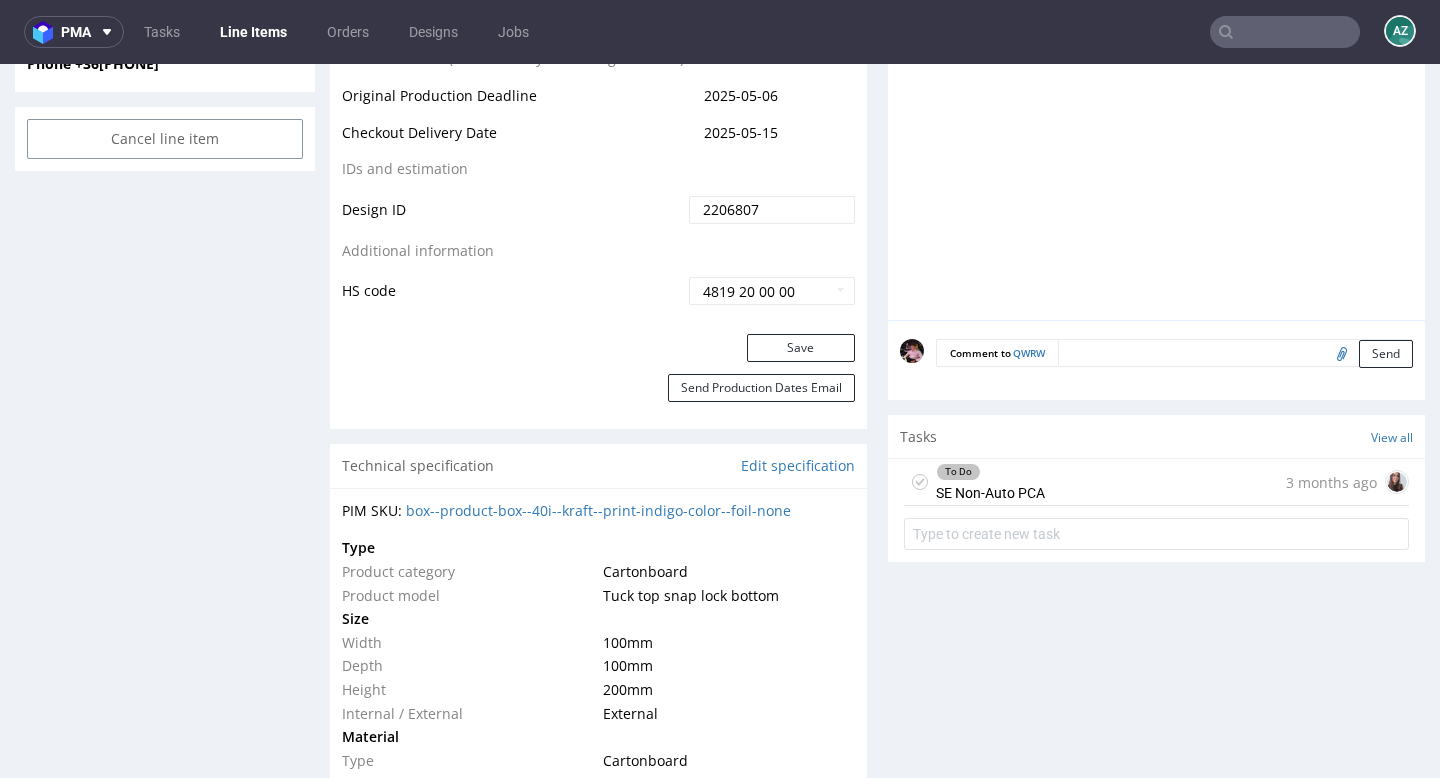 scroll, scrollTop: 1114, scrollLeft: 0, axis: vertical 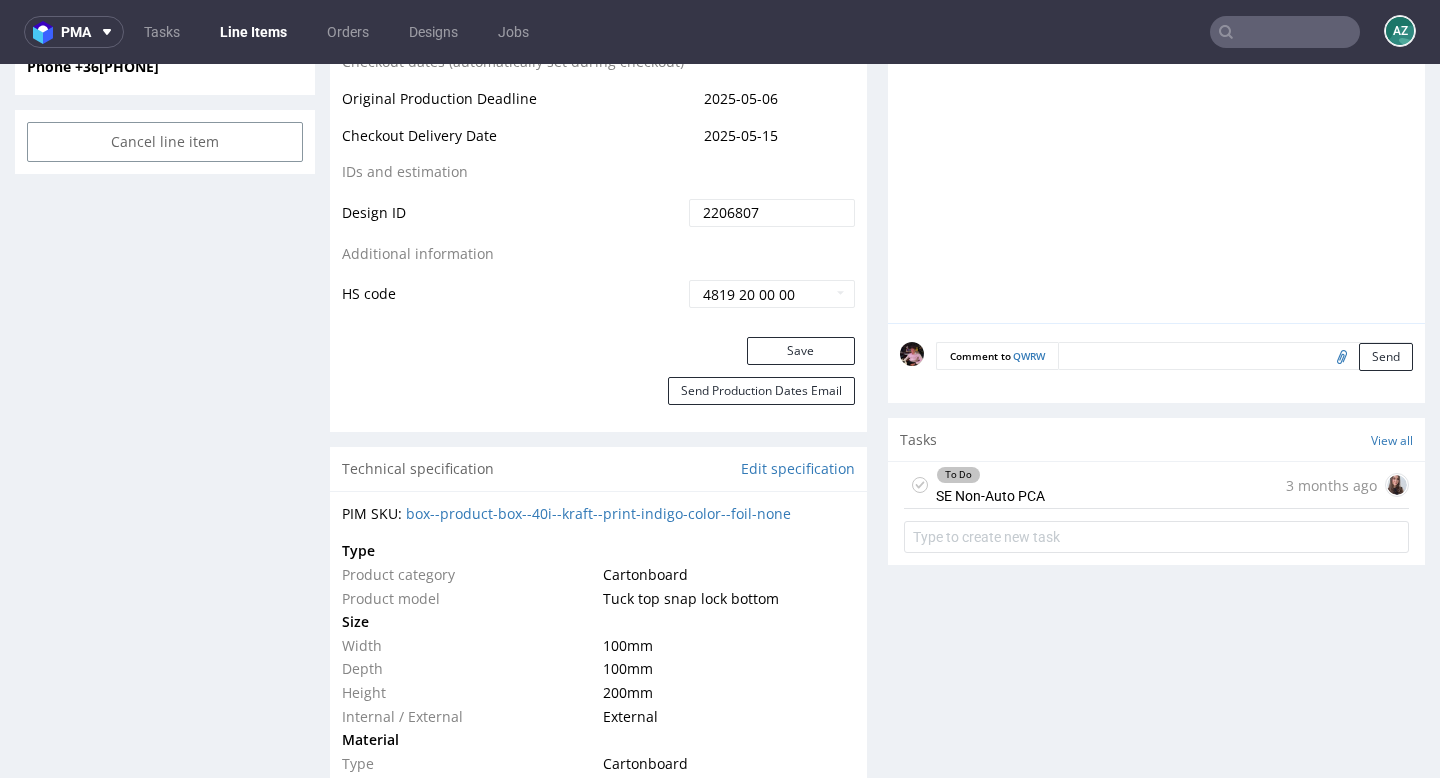 click on "To Do SE Non-Auto PCA 3 months ago" at bounding box center (1156, 485) 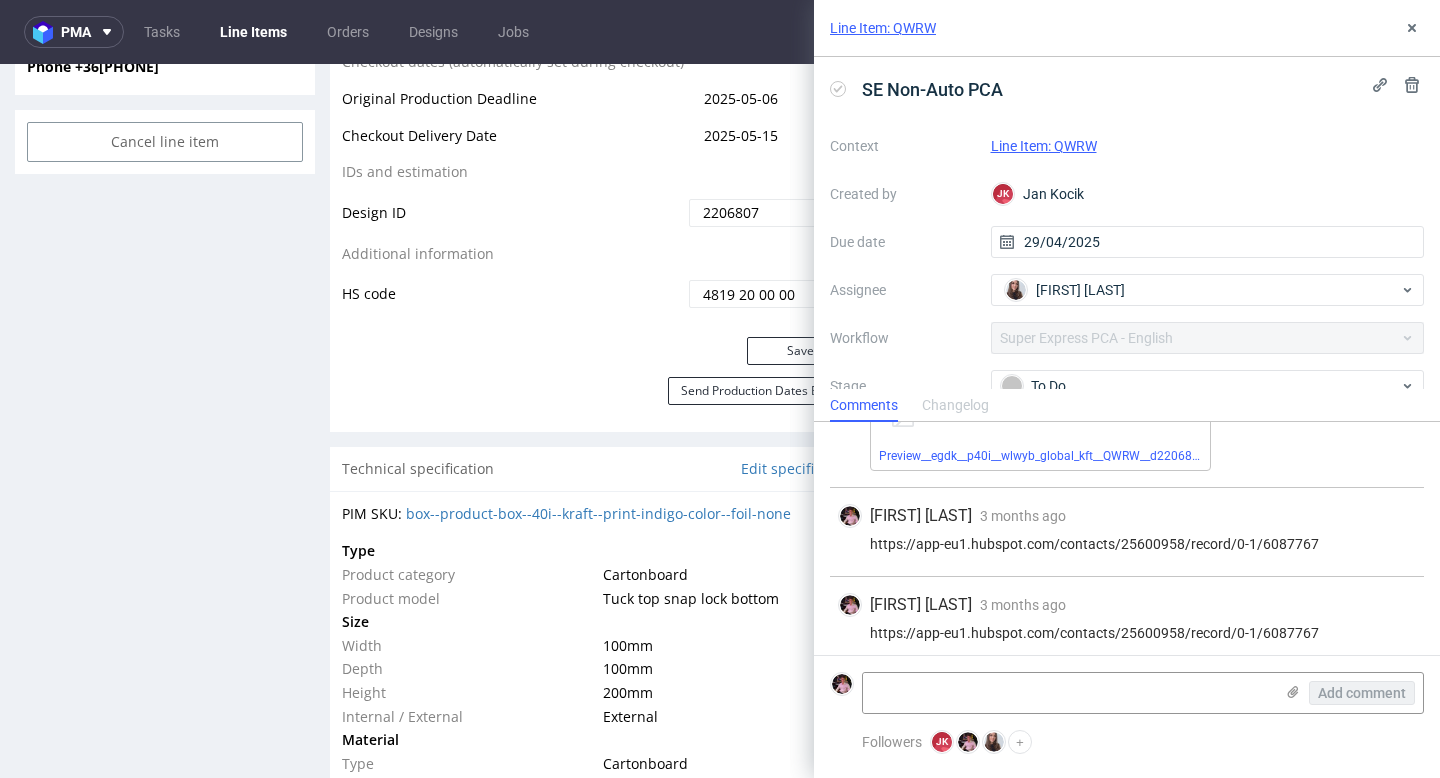 scroll, scrollTop: 441, scrollLeft: 0, axis: vertical 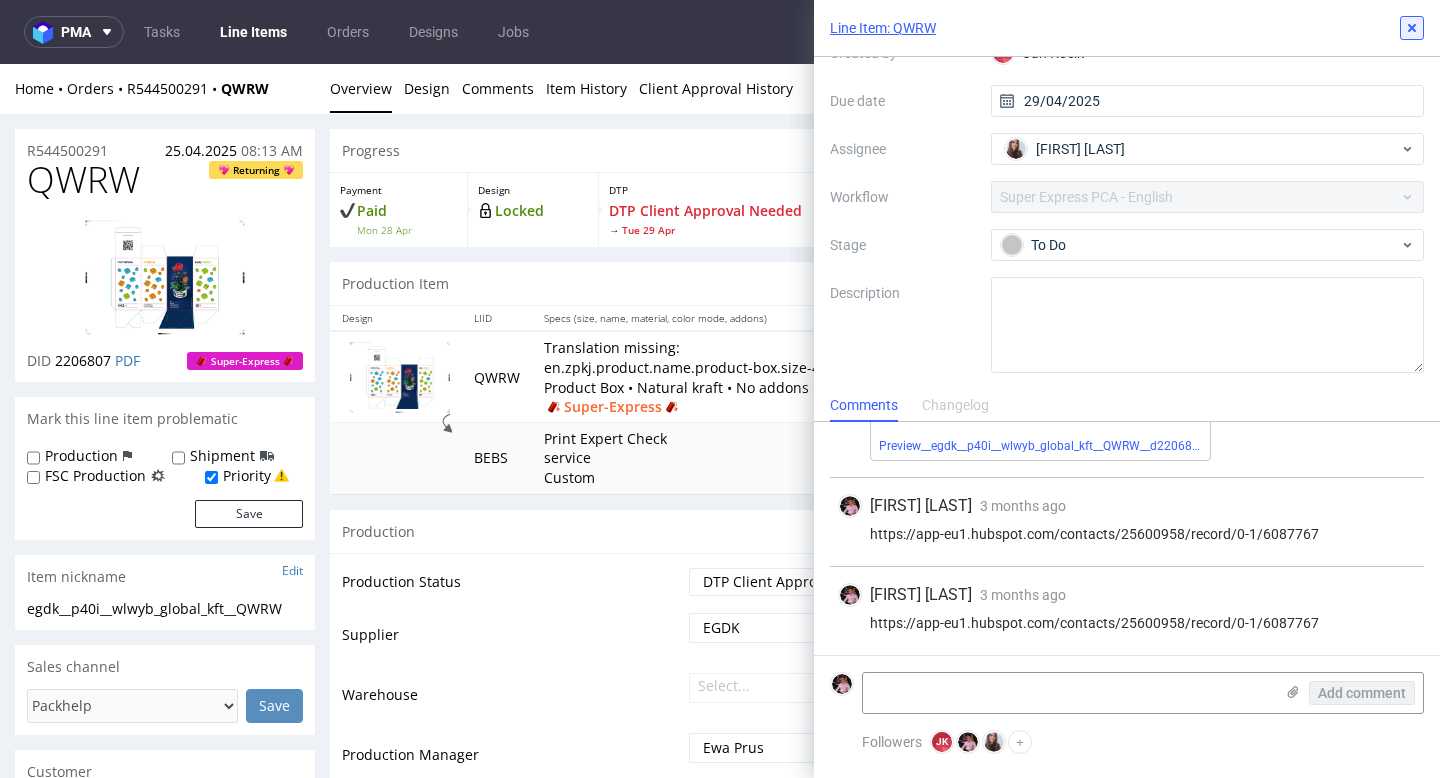 click 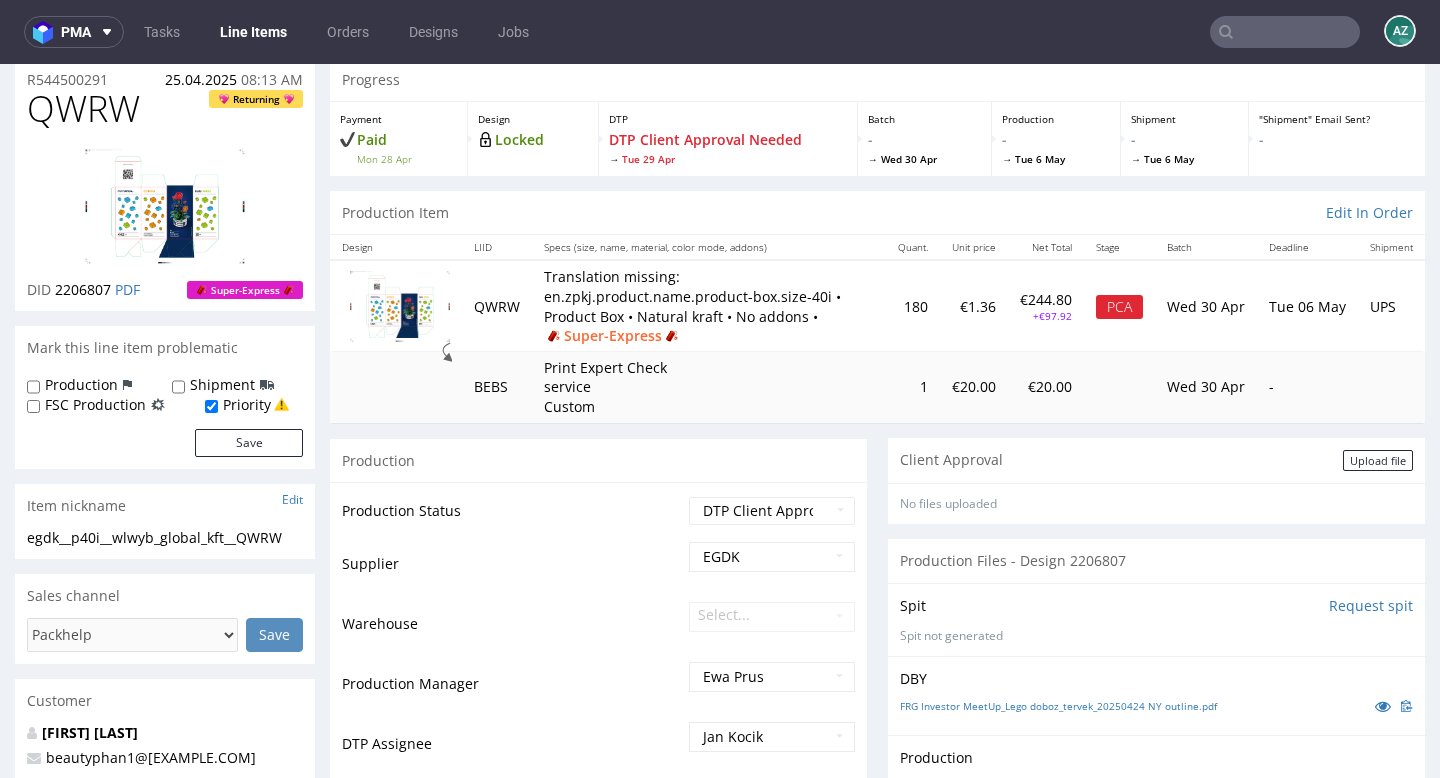scroll, scrollTop: 0, scrollLeft: 0, axis: both 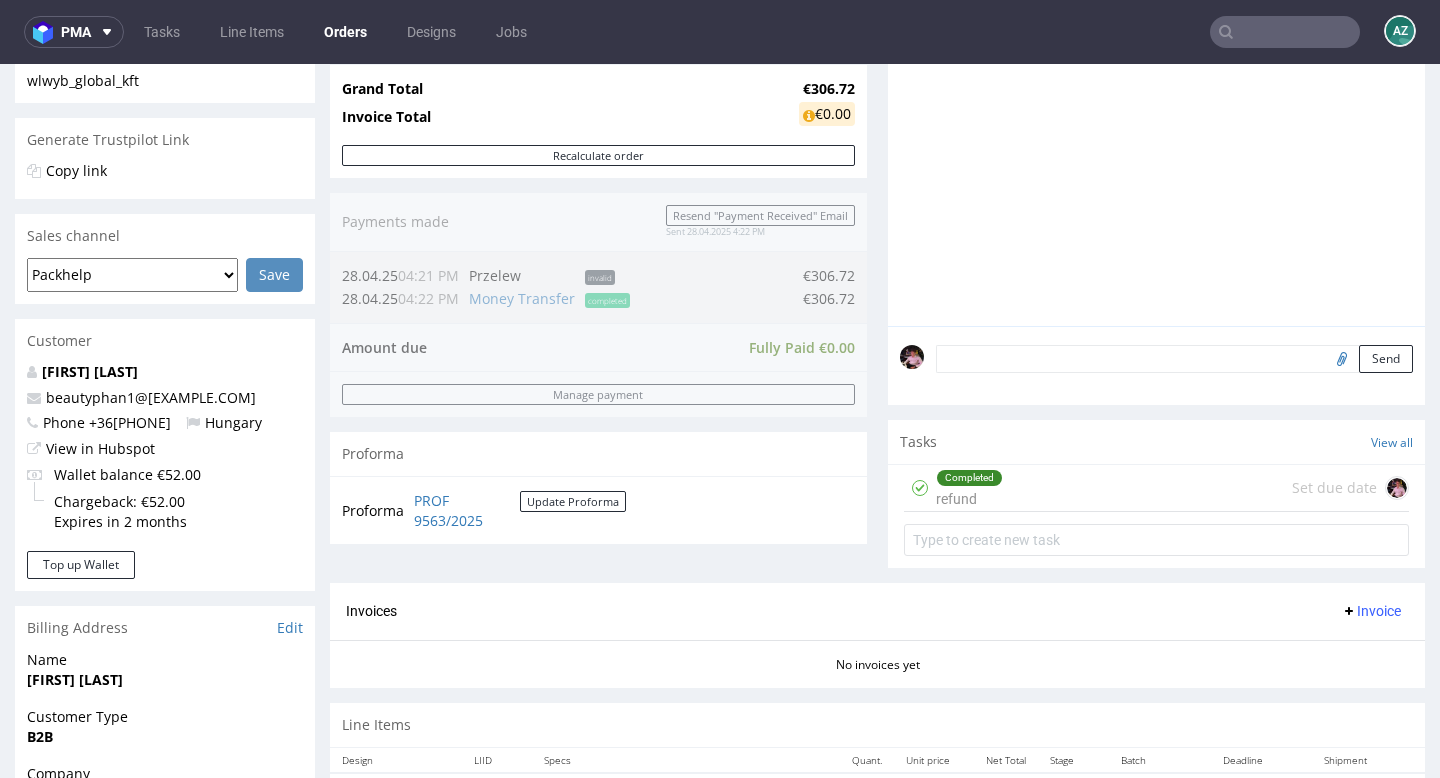 click on "Completed refund Set due date" at bounding box center [1156, 488] 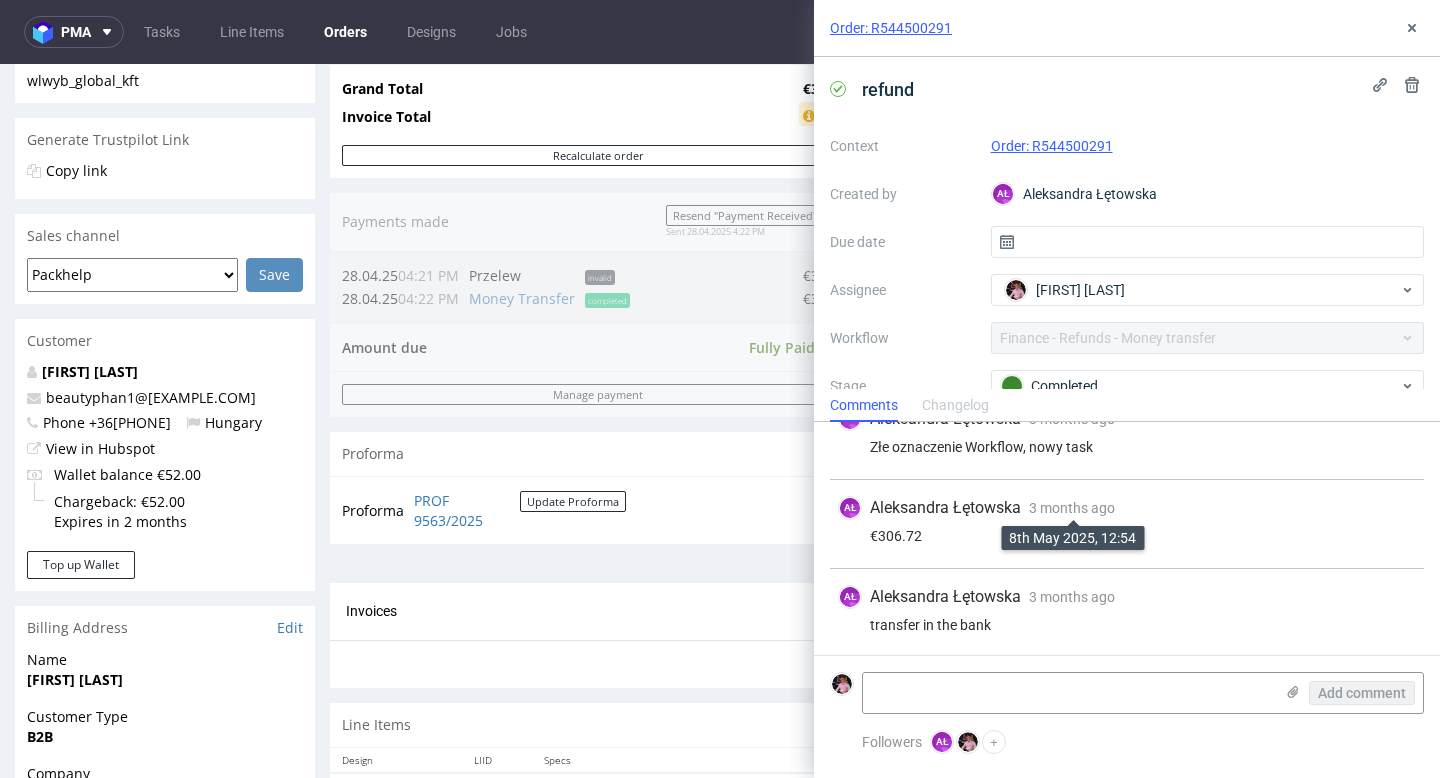scroll, scrollTop: 33, scrollLeft: 0, axis: vertical 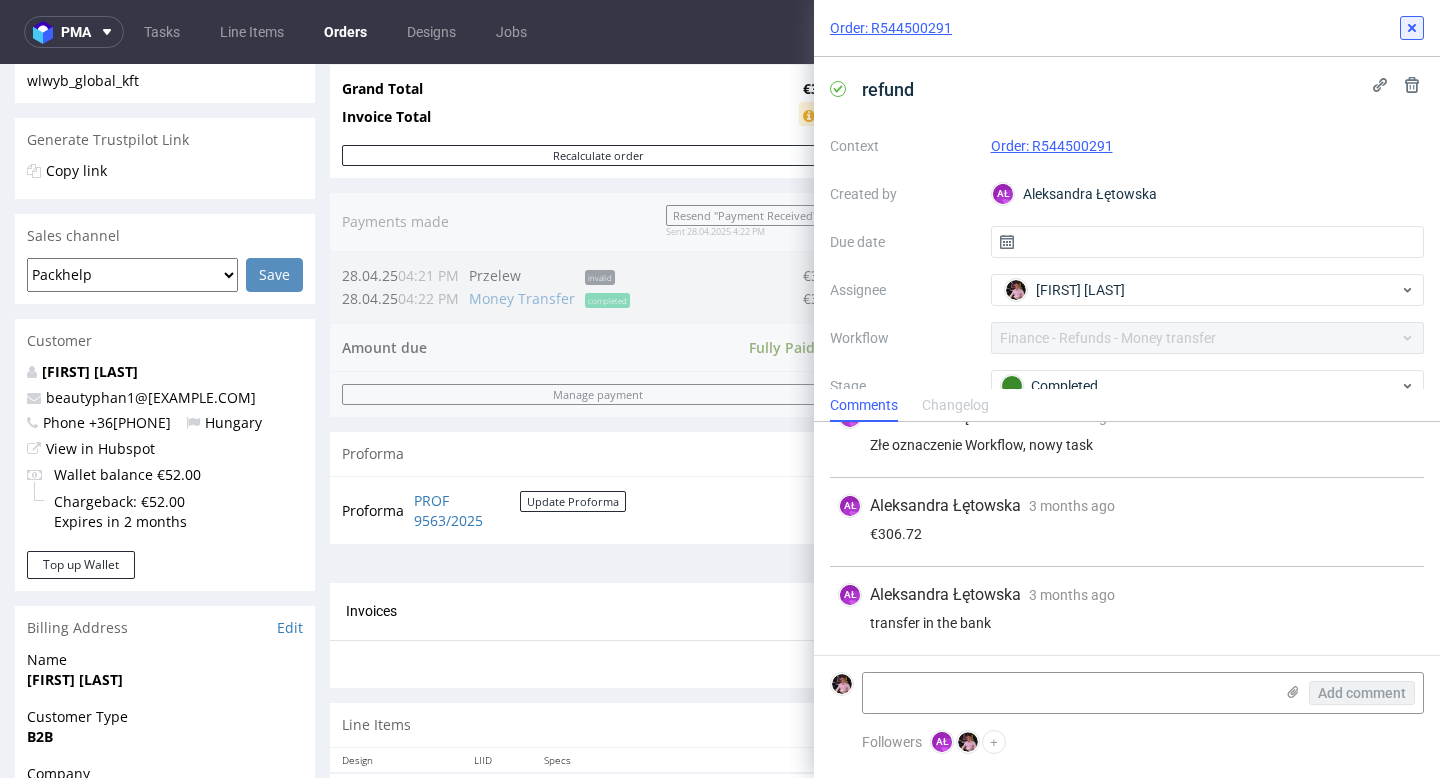 click 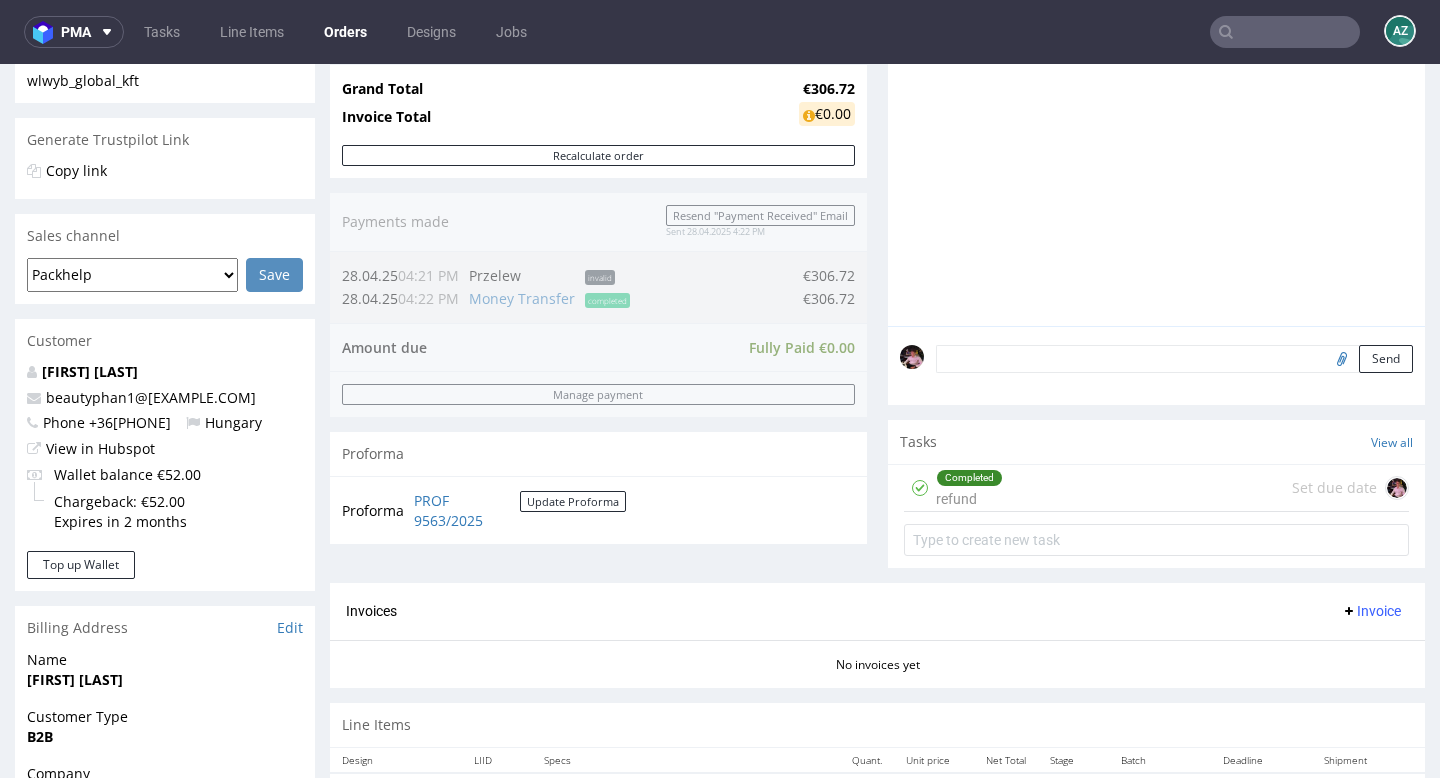 scroll, scrollTop: 0, scrollLeft: 0, axis: both 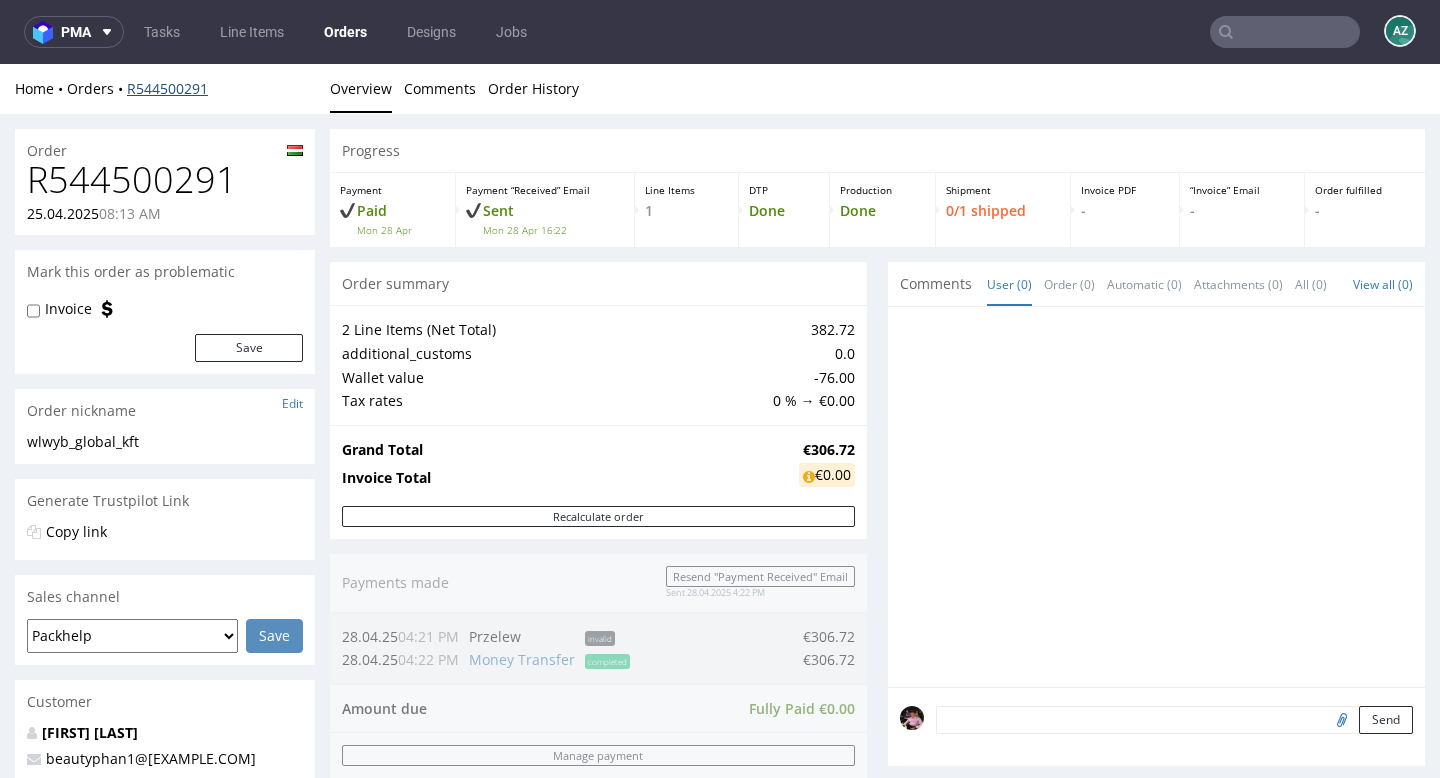 click on "R544500291" at bounding box center (167, 88) 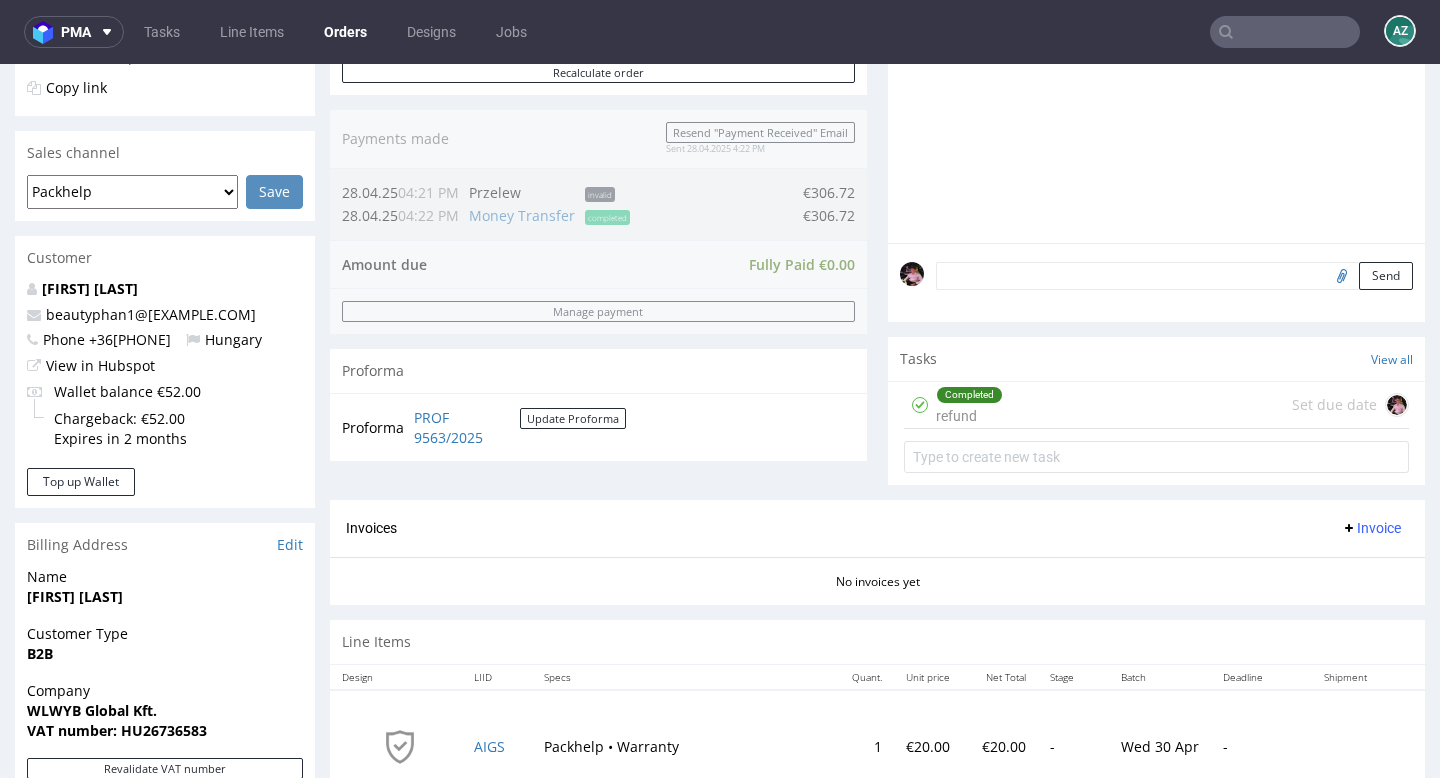 scroll, scrollTop: 491, scrollLeft: 0, axis: vertical 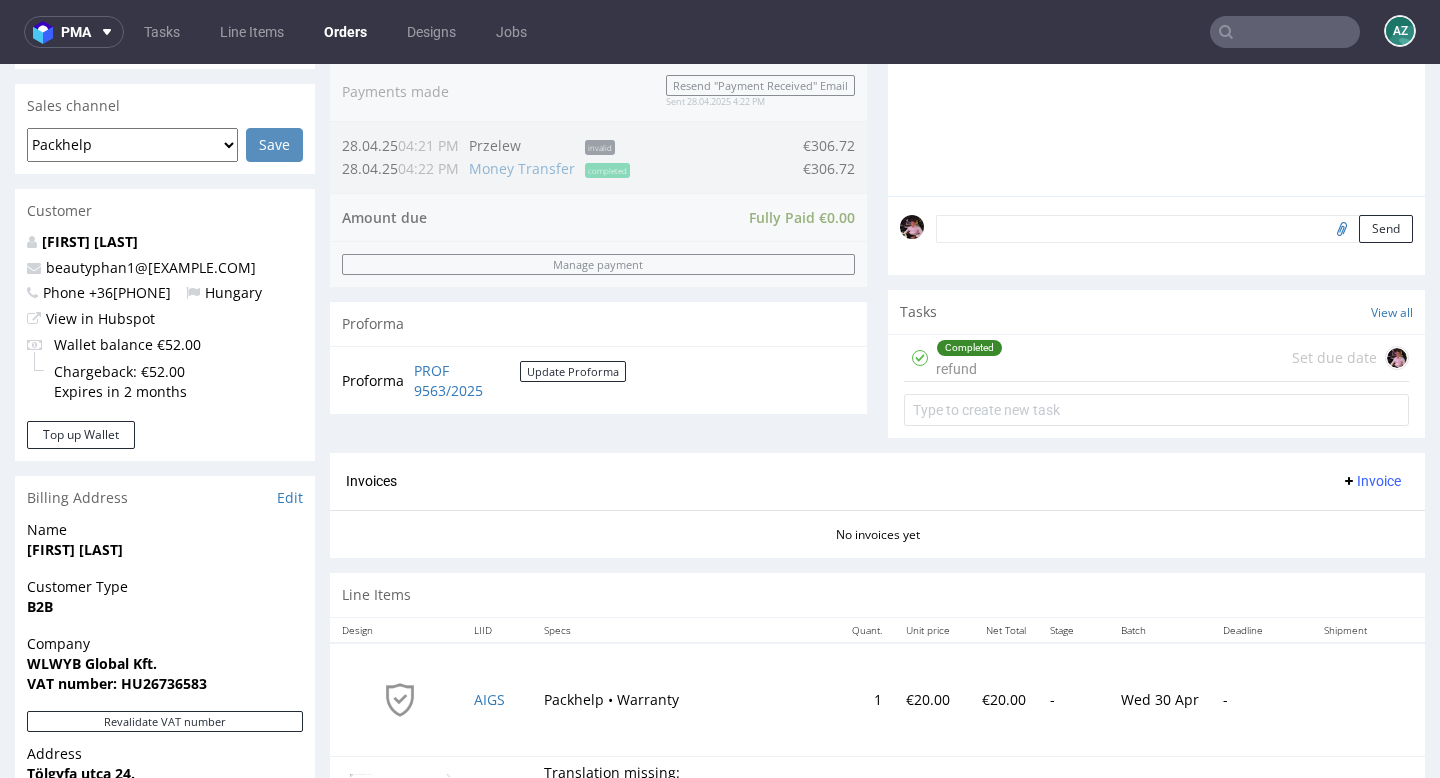 click on "Completed refund Set due date" at bounding box center [1156, 358] 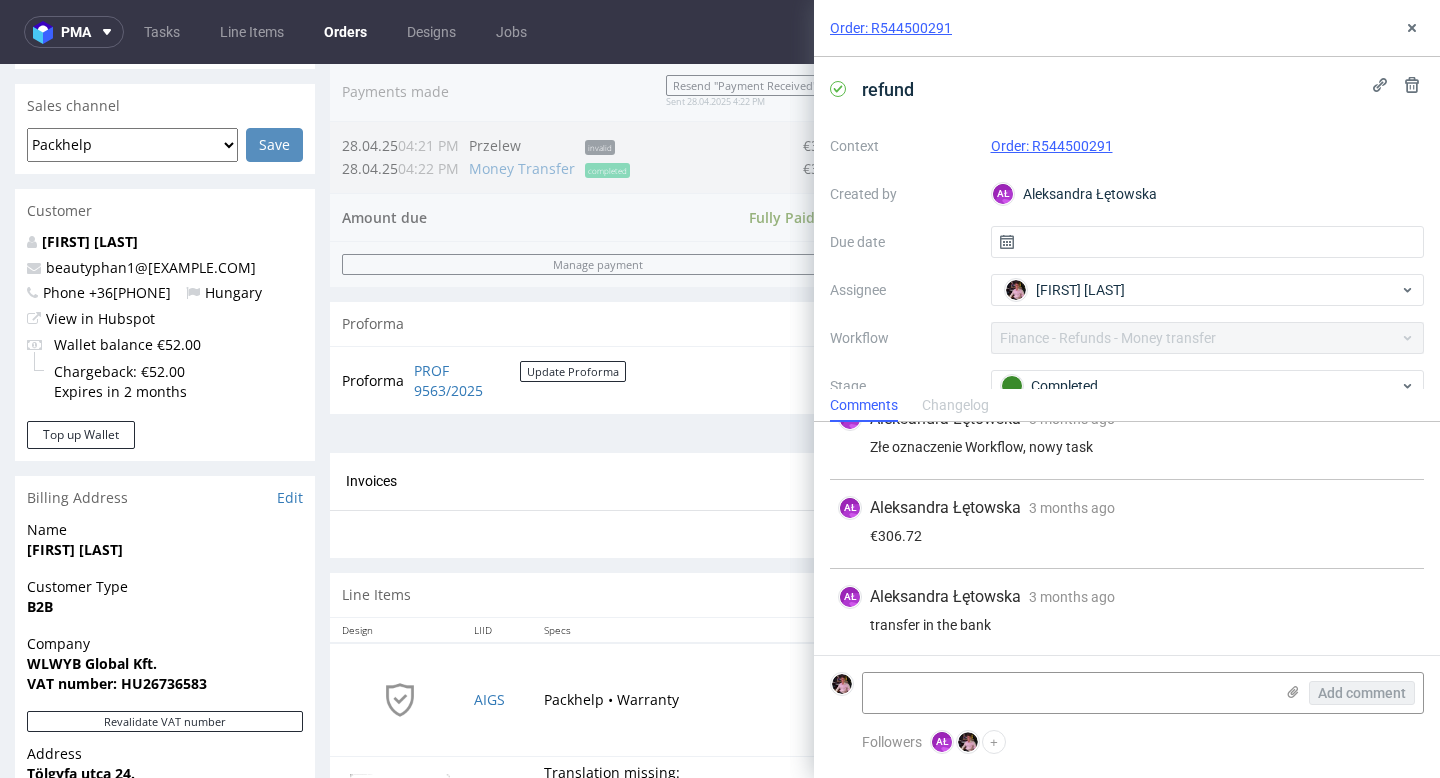 scroll, scrollTop: 33, scrollLeft: 0, axis: vertical 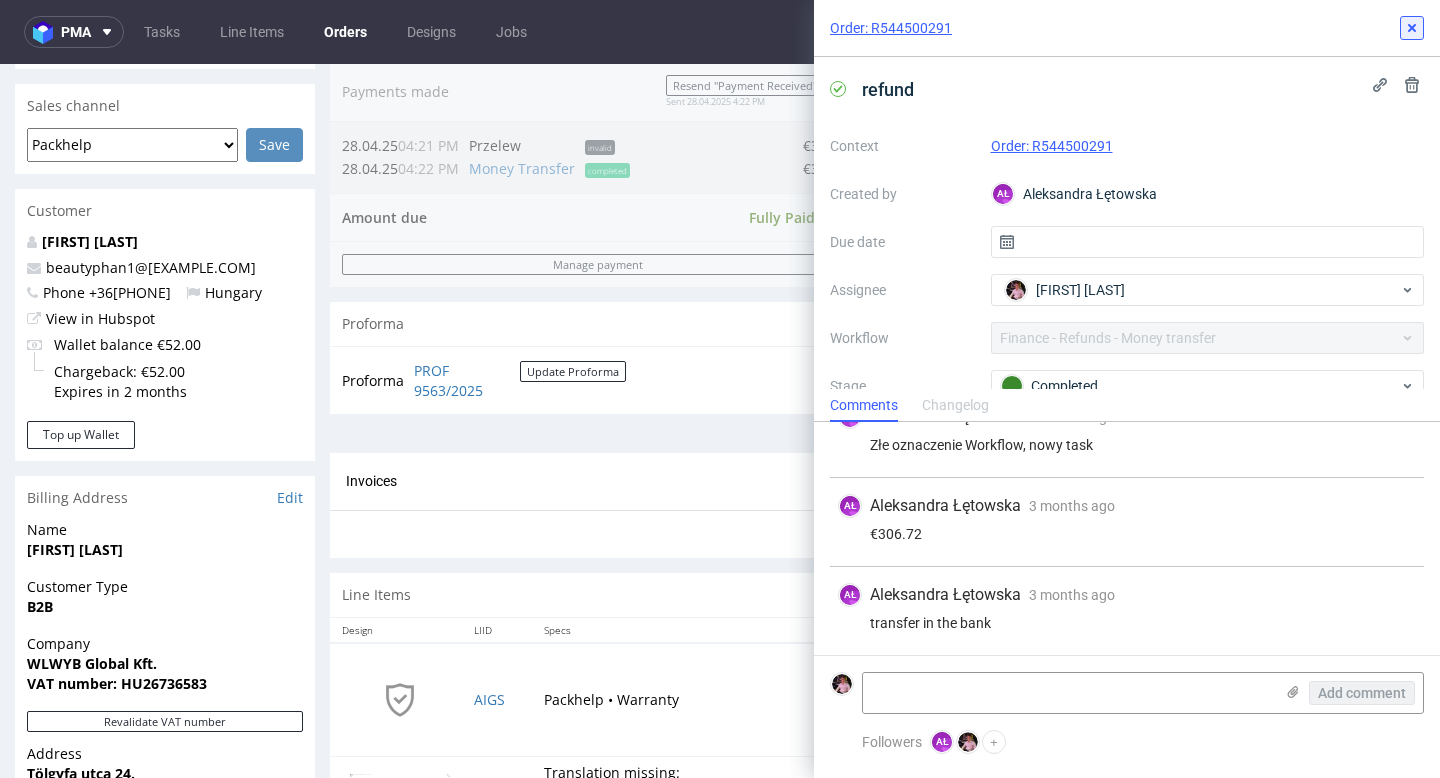 click 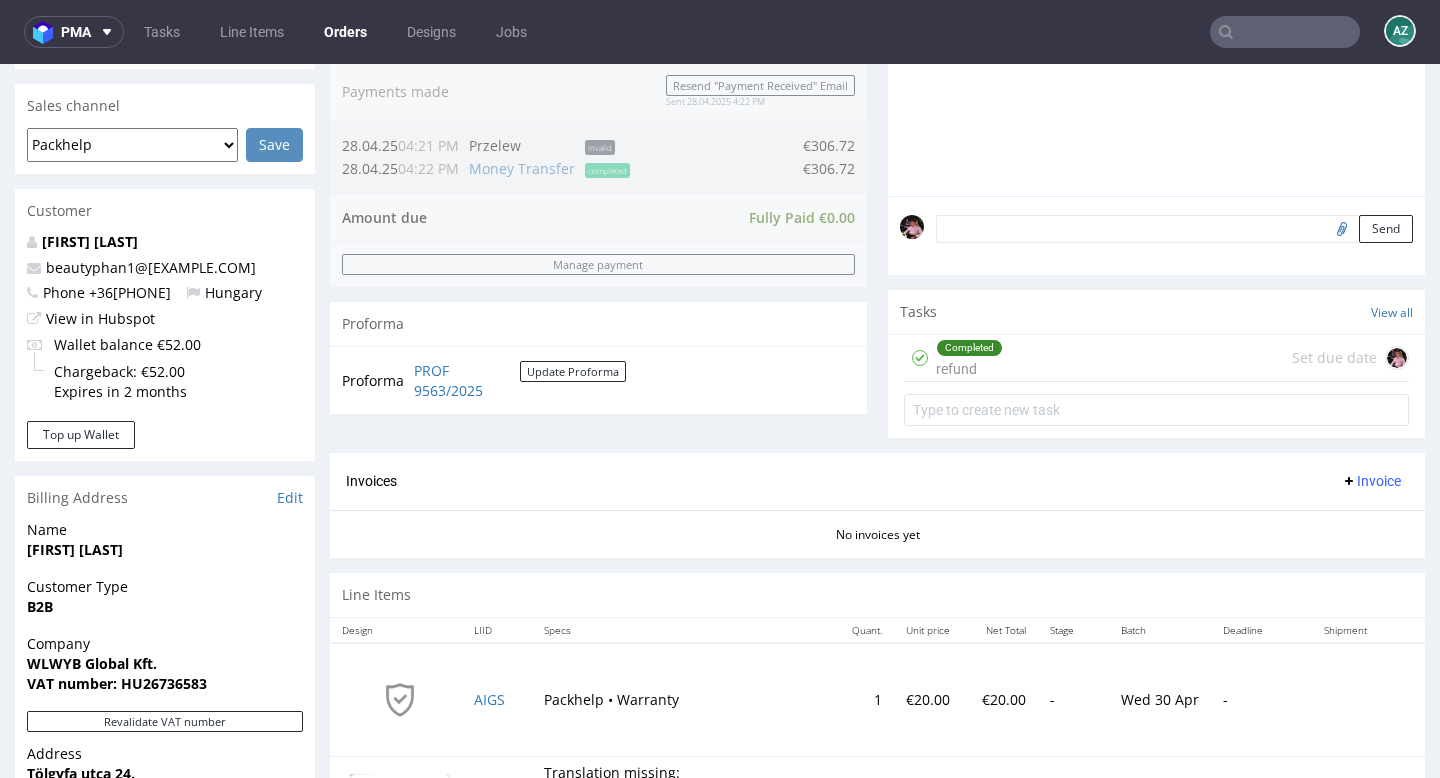 scroll, scrollTop: 0, scrollLeft: 0, axis: both 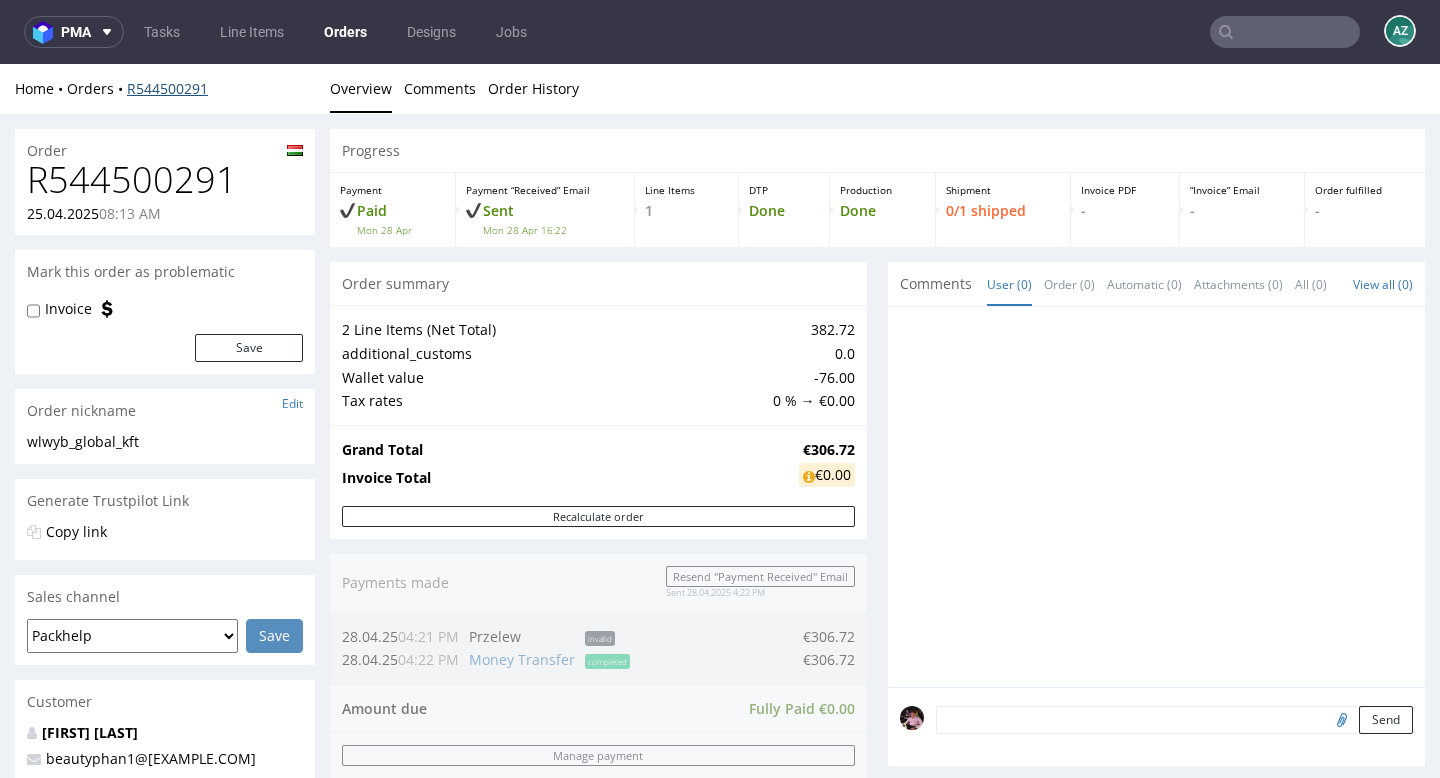 click on "R544500291" at bounding box center (167, 88) 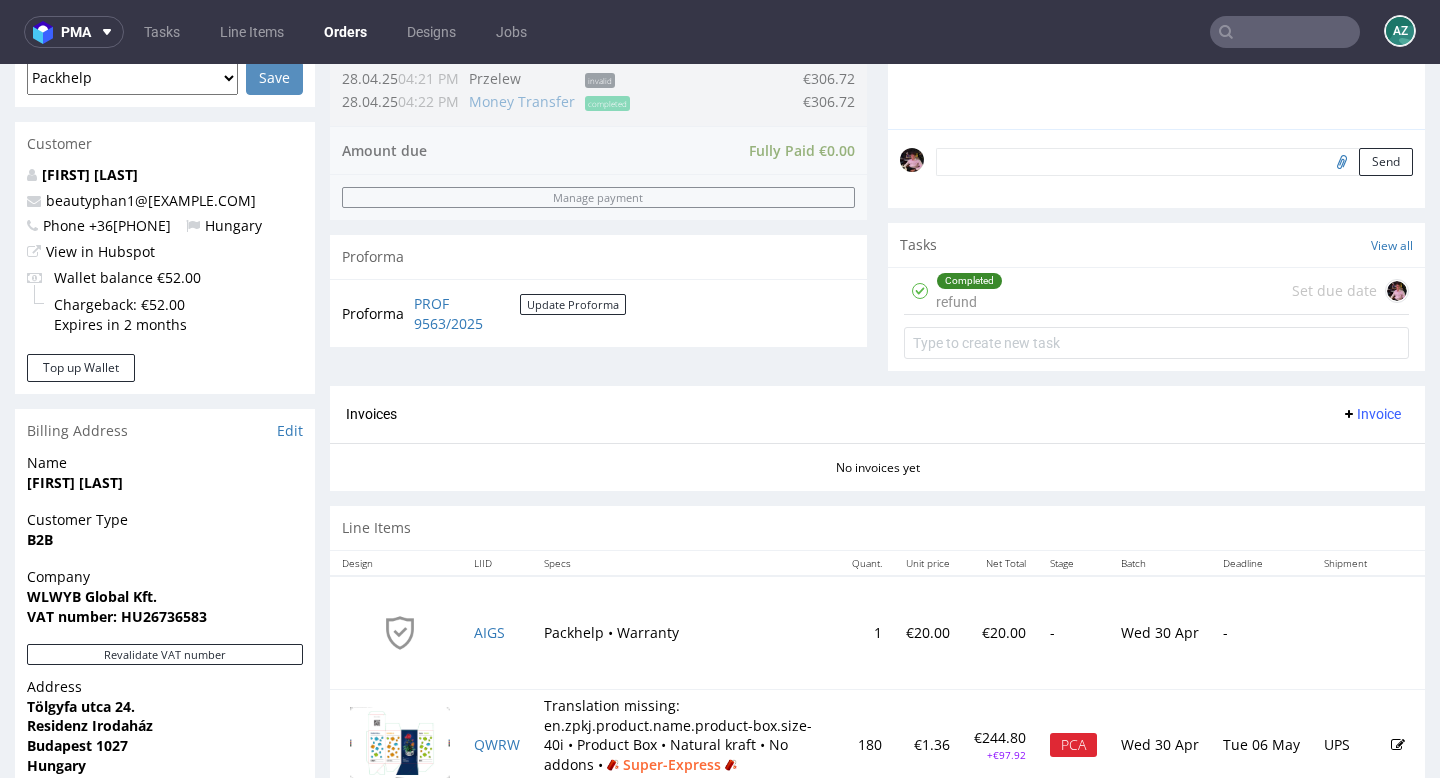 scroll, scrollTop: 660, scrollLeft: 0, axis: vertical 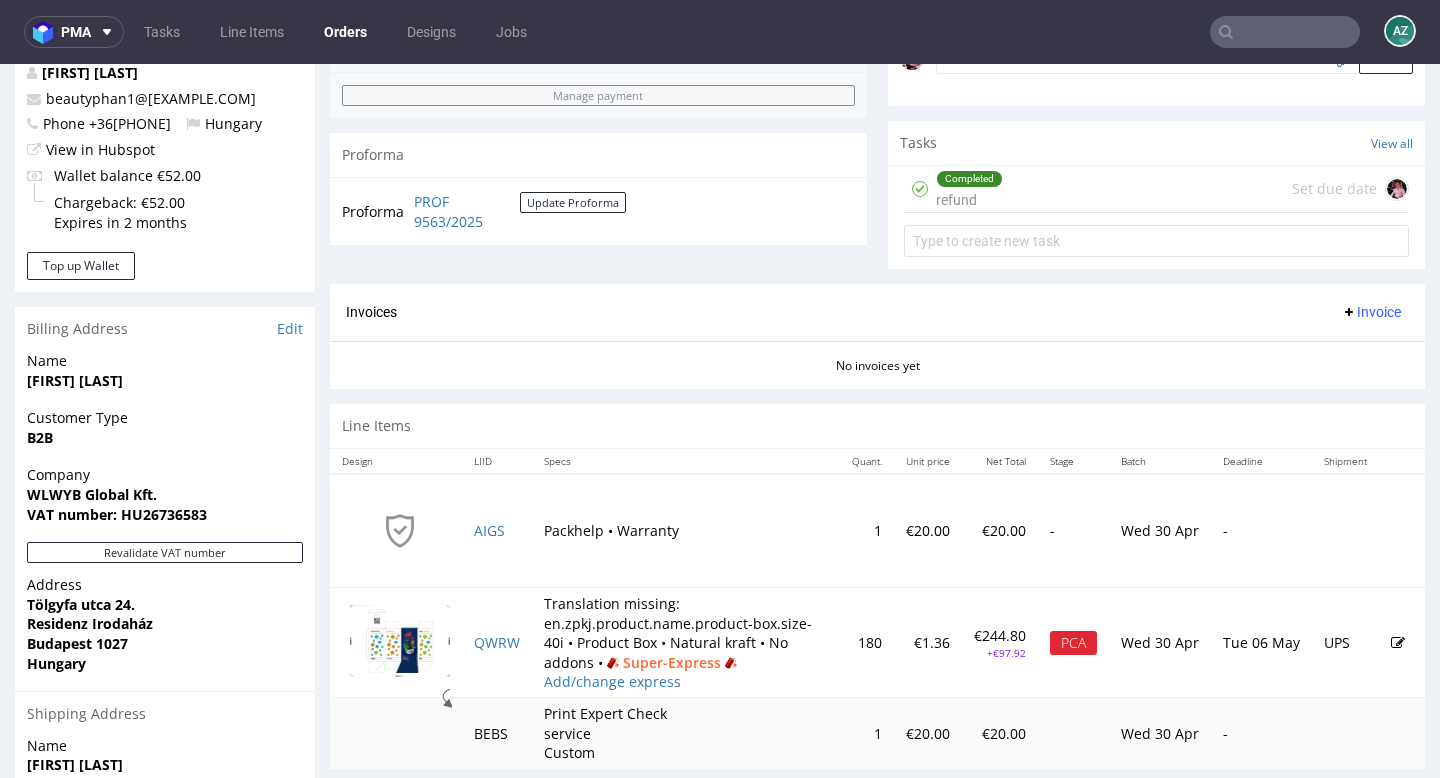 click on "QWRW" at bounding box center (497, 642) 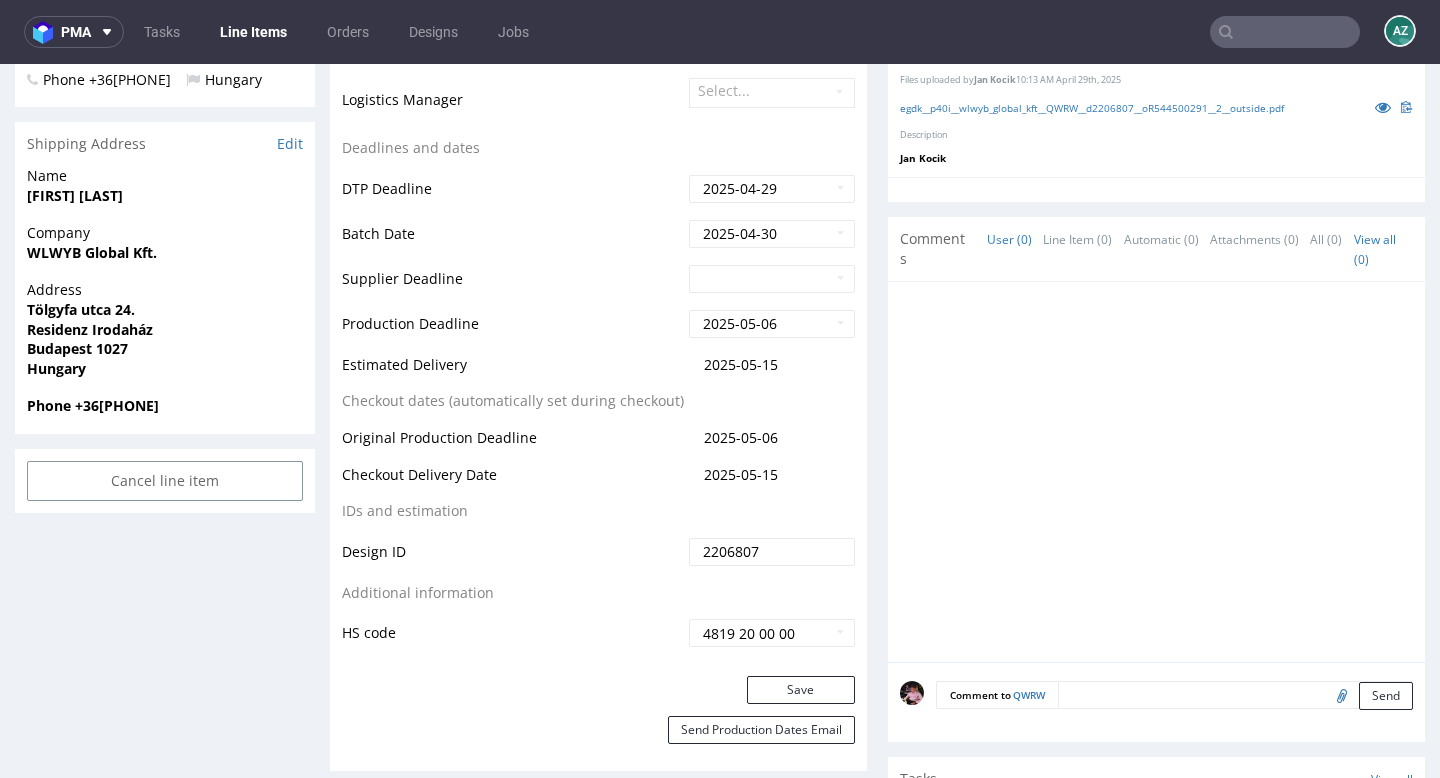 scroll, scrollTop: 1113, scrollLeft: 0, axis: vertical 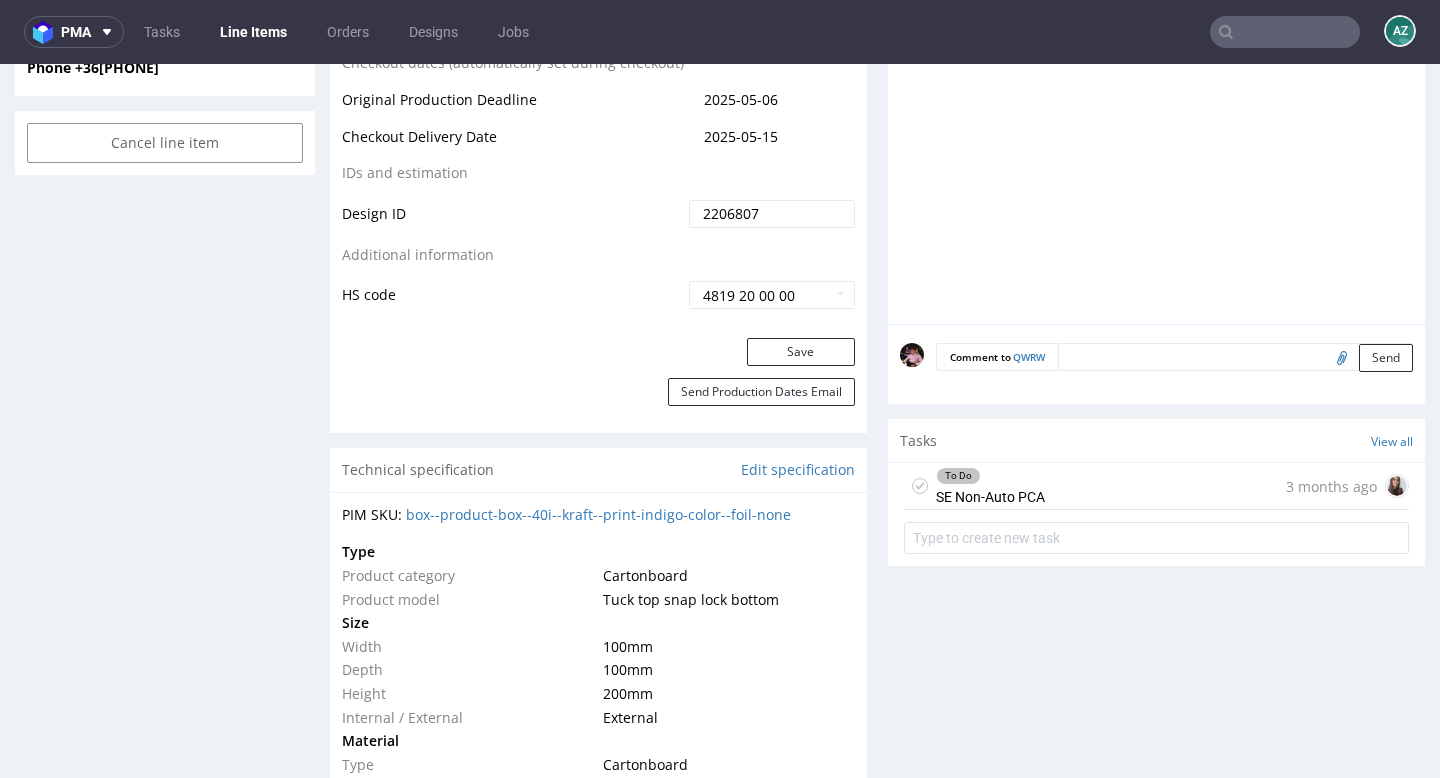 click on "To Do SE Non-Auto PCA 3 months ago" at bounding box center [1156, 486] 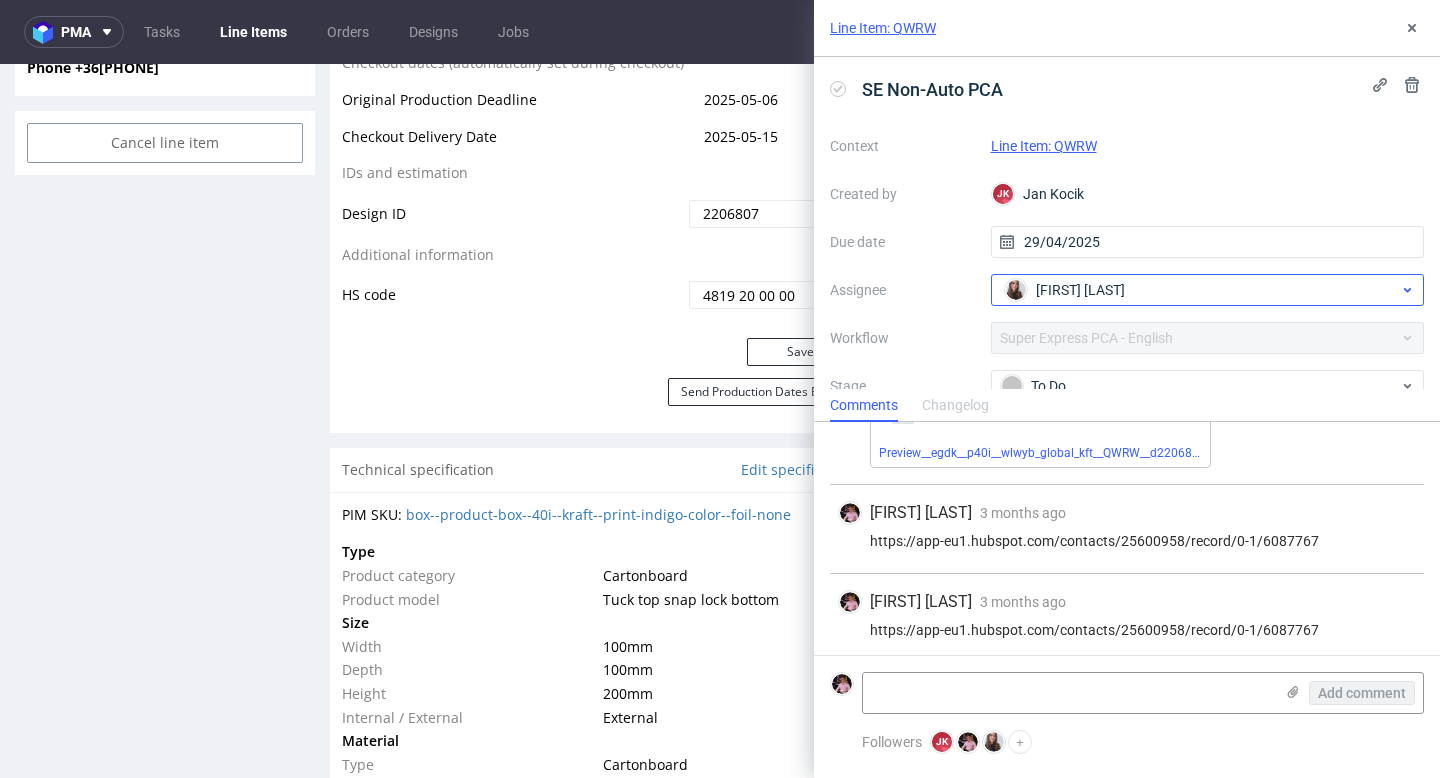 scroll, scrollTop: 441, scrollLeft: 0, axis: vertical 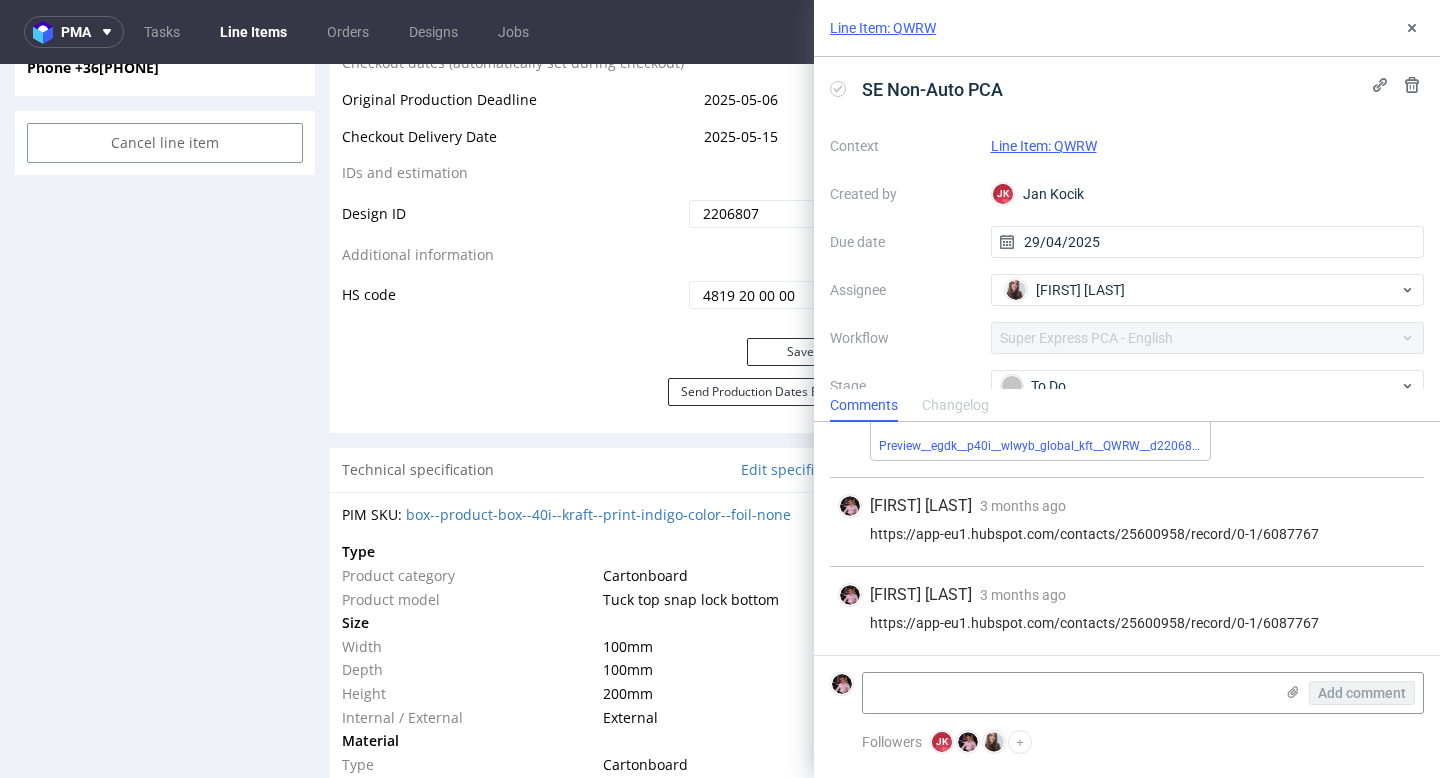 click on "Context Line Item: QWRW Created by JK [FIRST] [LAST] Due date 29/04/2025 Assignee [FIRST] [LAST] Workflow Super Express PCA - English Stage To Do Description" at bounding box center (1127, 322) 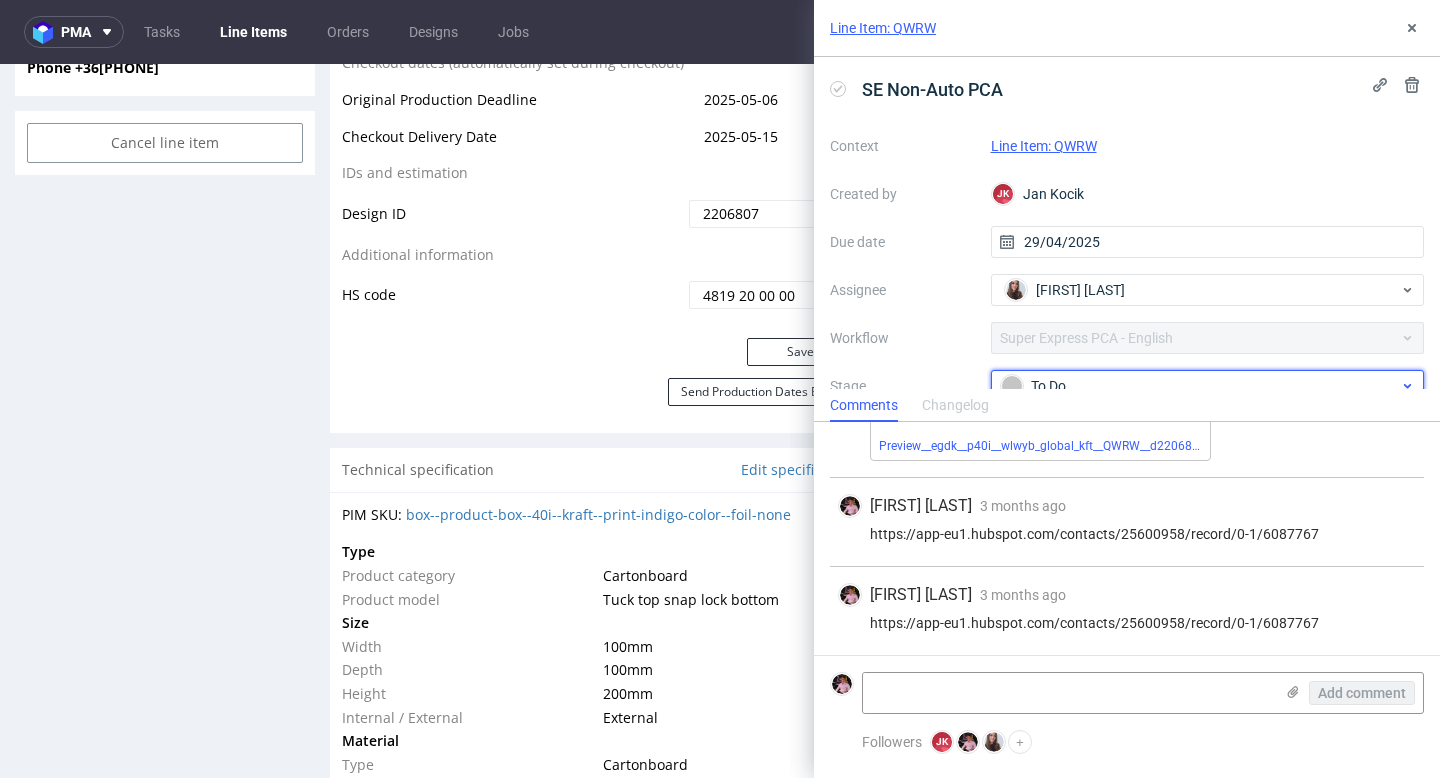 click on "To Do" at bounding box center [1200, 386] 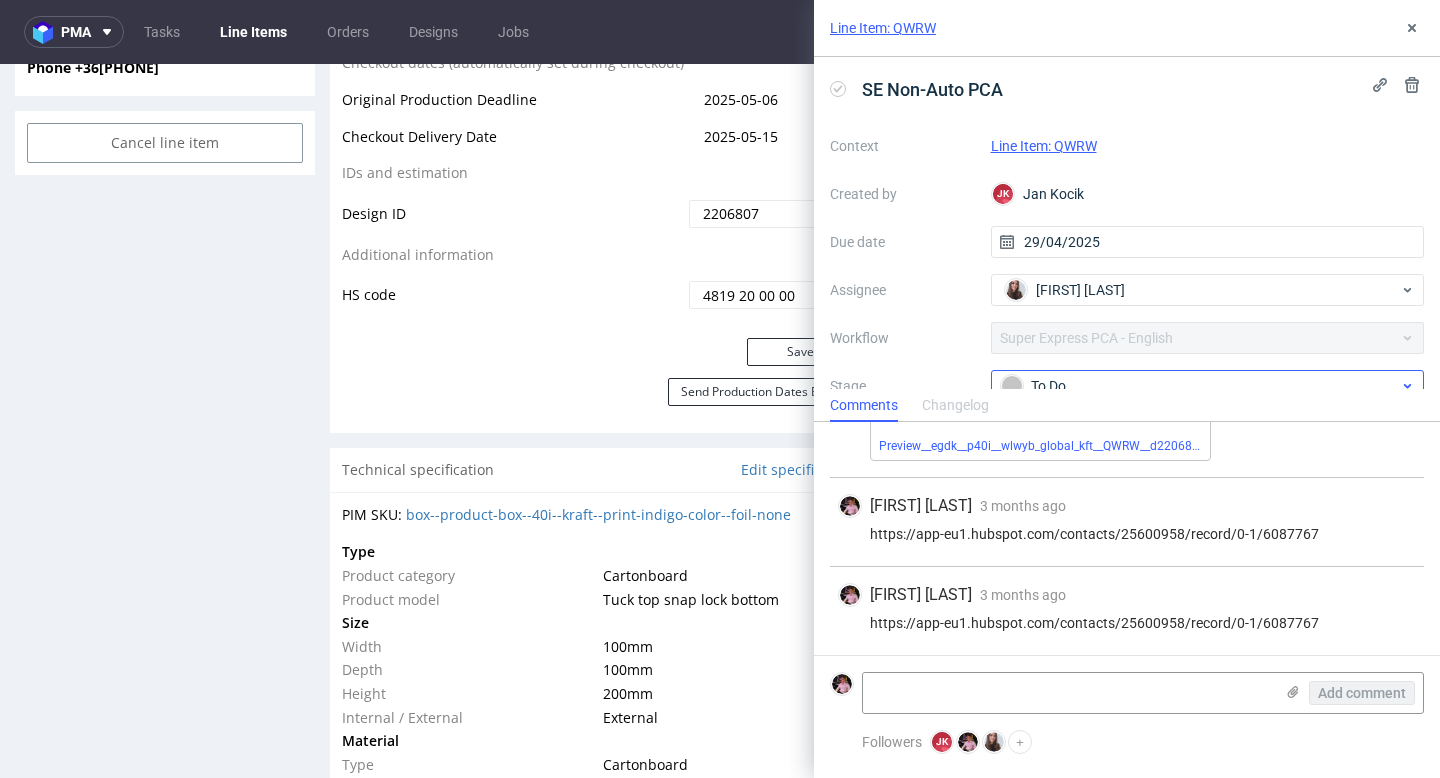 scroll, scrollTop: 13, scrollLeft: 0, axis: vertical 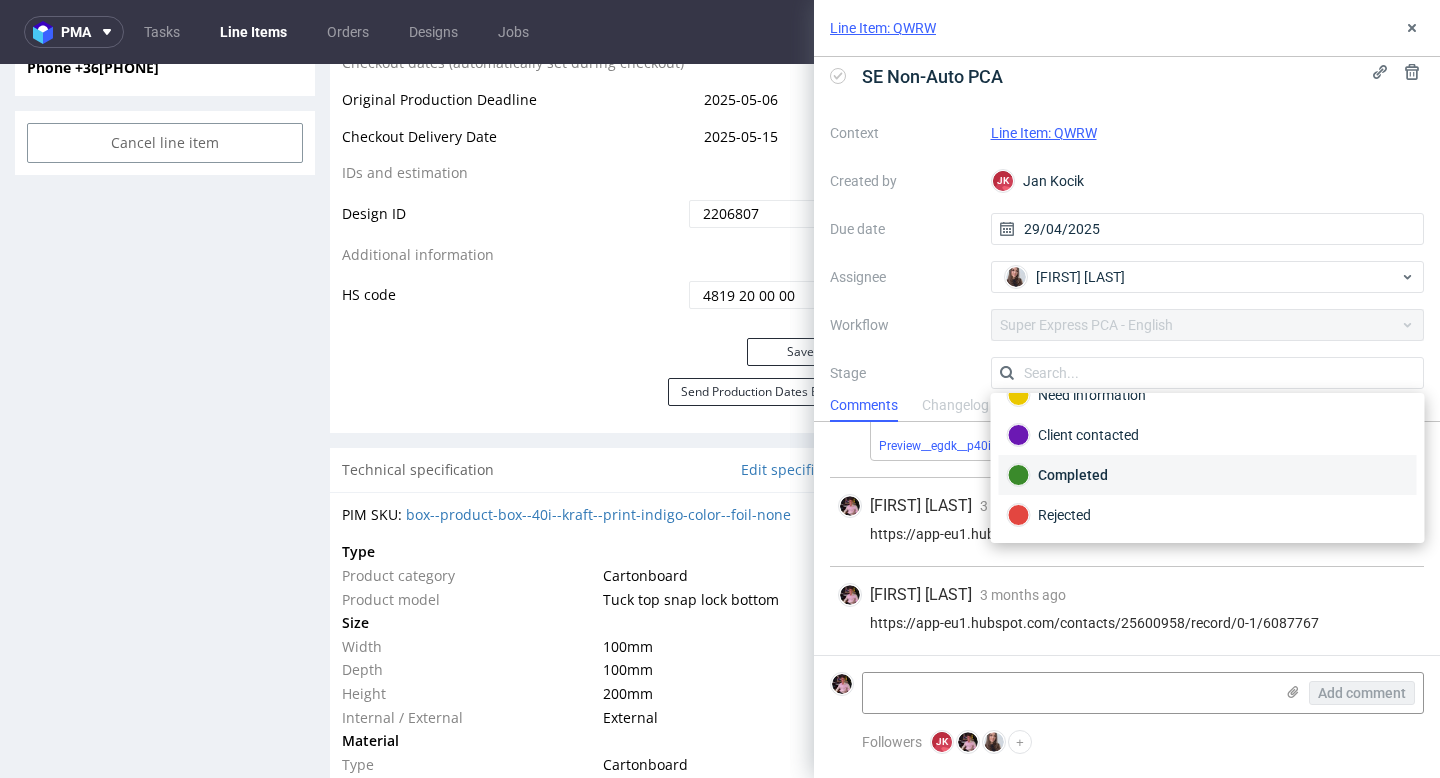 click on "Completed" at bounding box center [1208, 475] 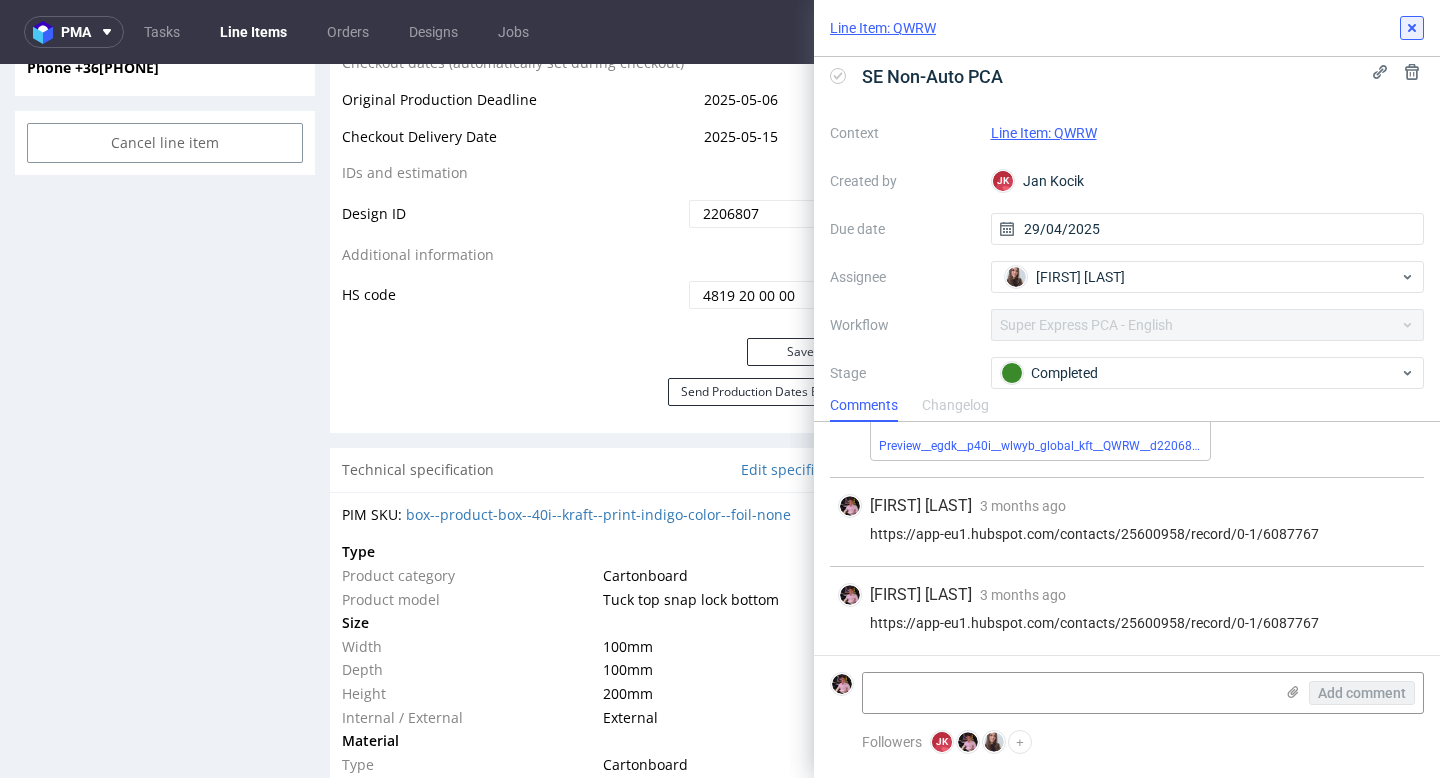 click 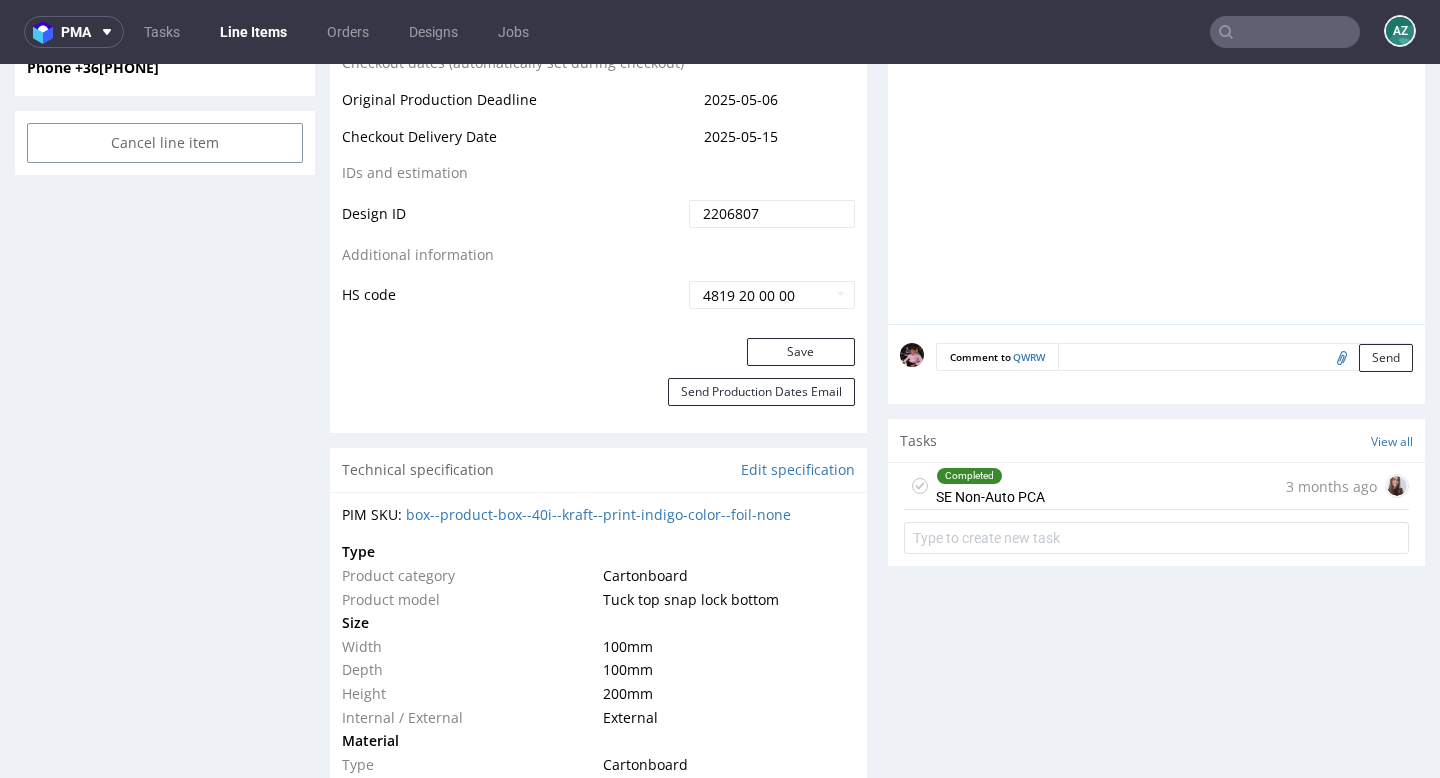 scroll, scrollTop: 0, scrollLeft: 0, axis: both 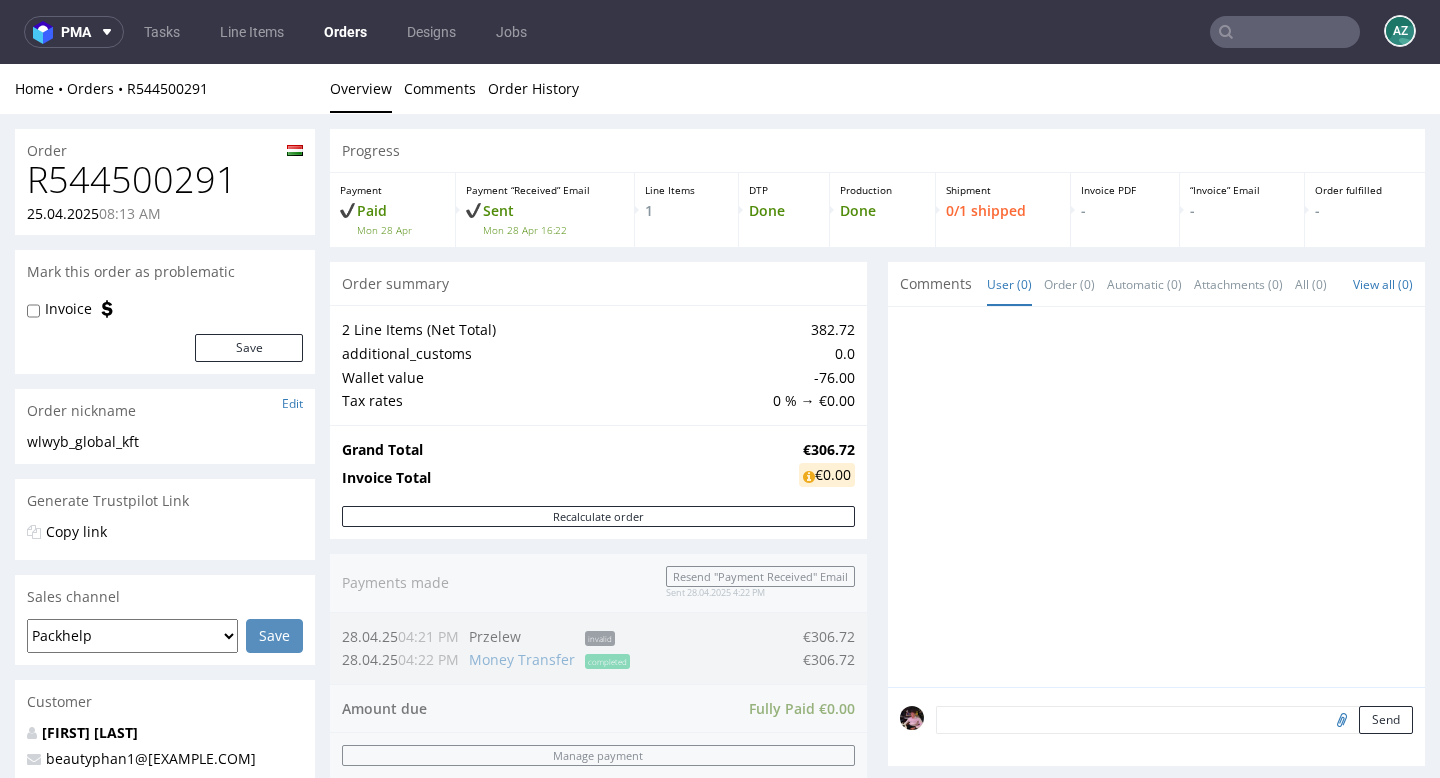 click on "R544500291" at bounding box center [165, 180] 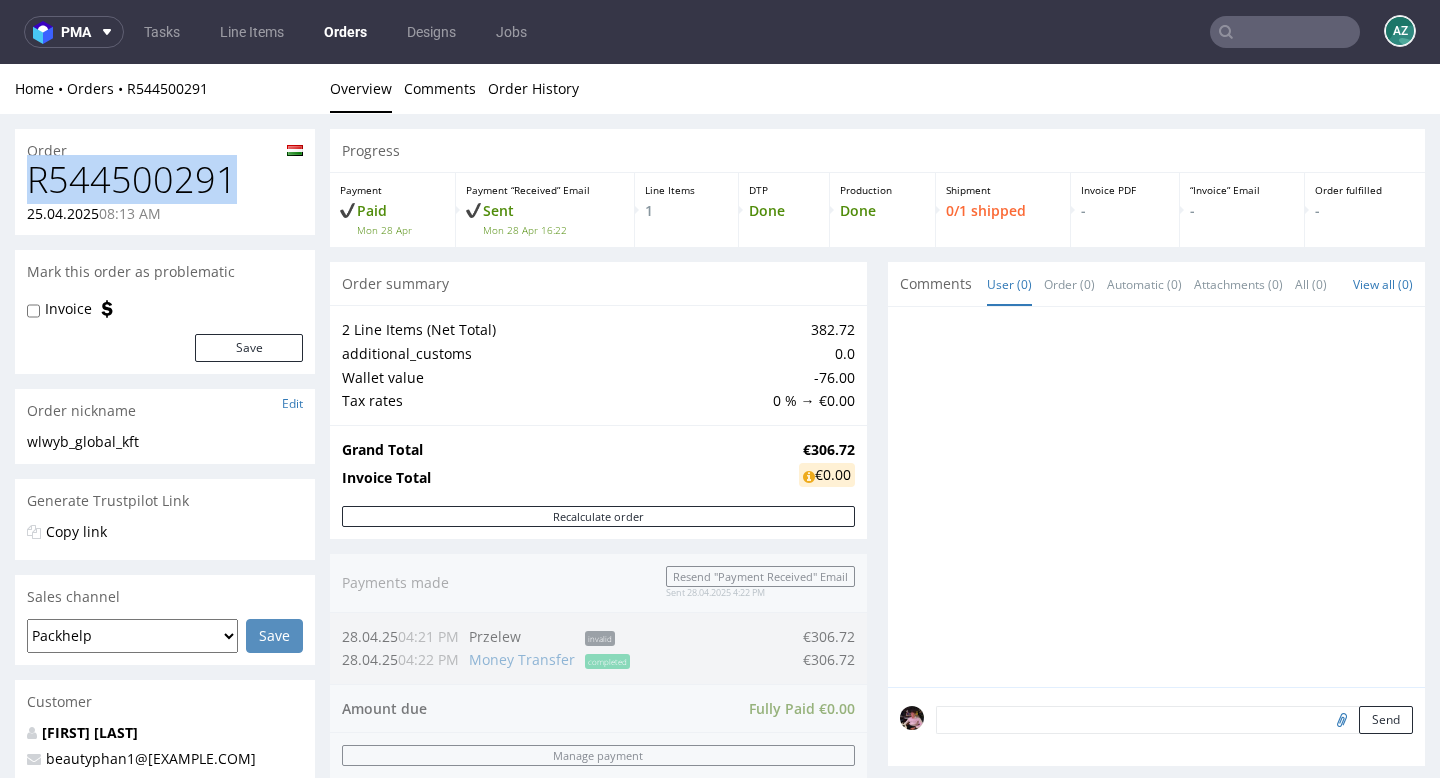 click on "R544500291" at bounding box center (165, 180) 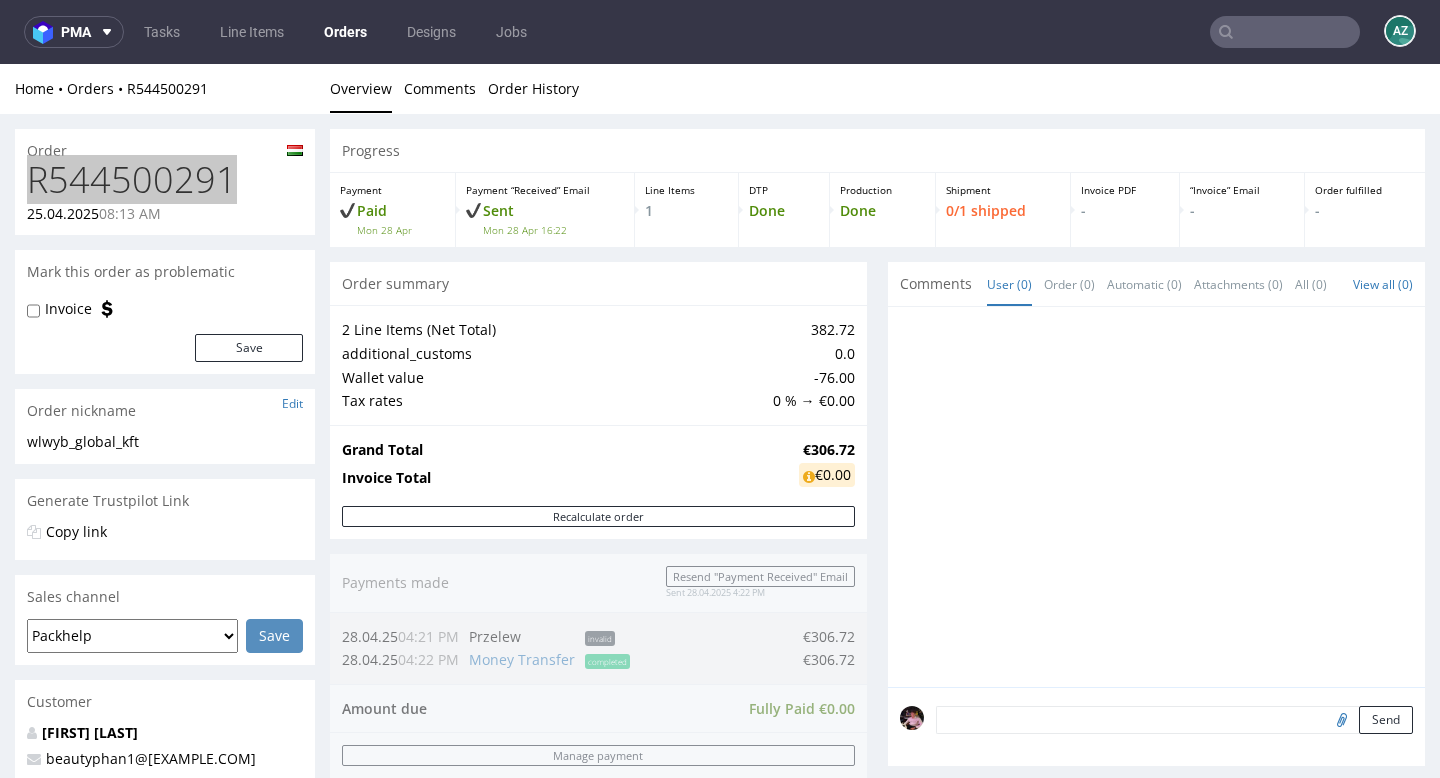 click at bounding box center [1285, 32] 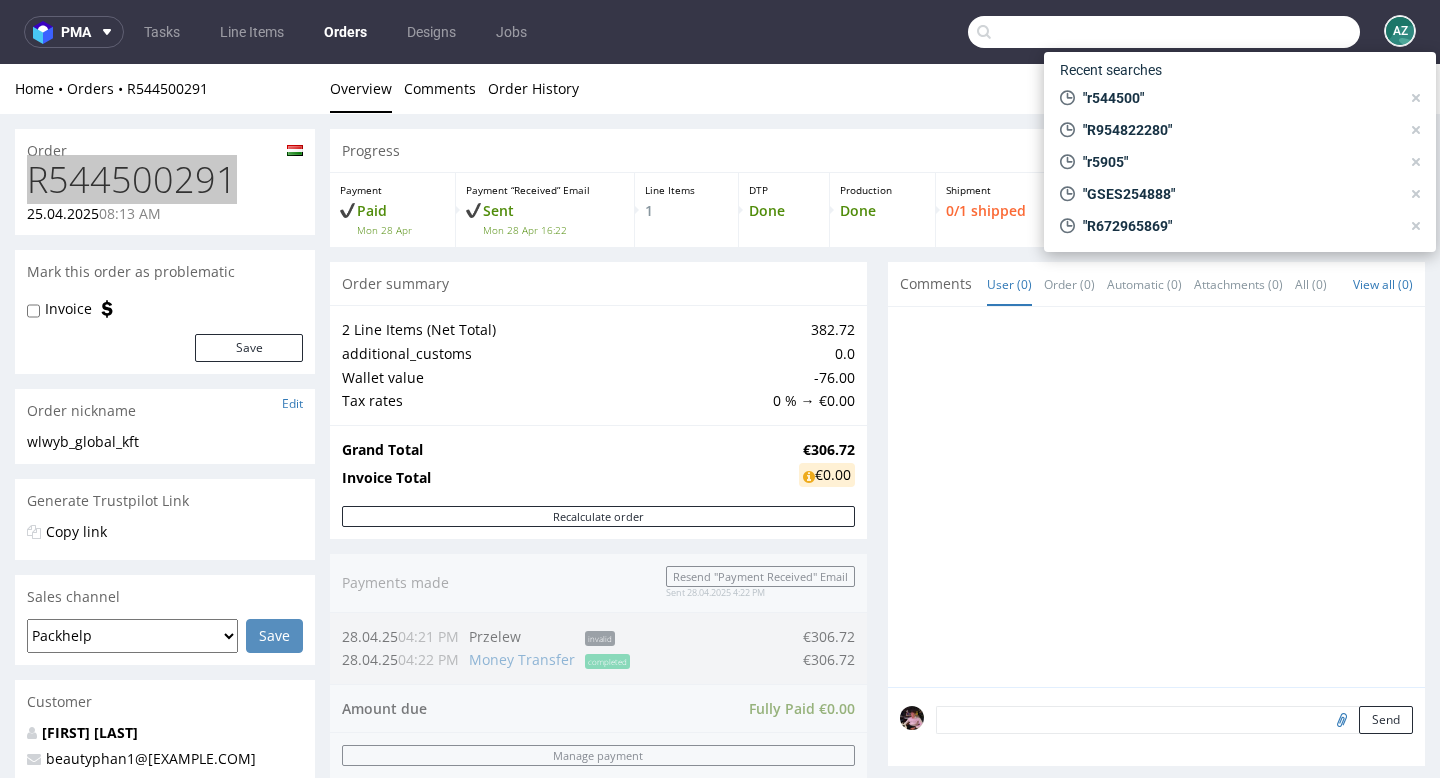 paste on "R843797380" 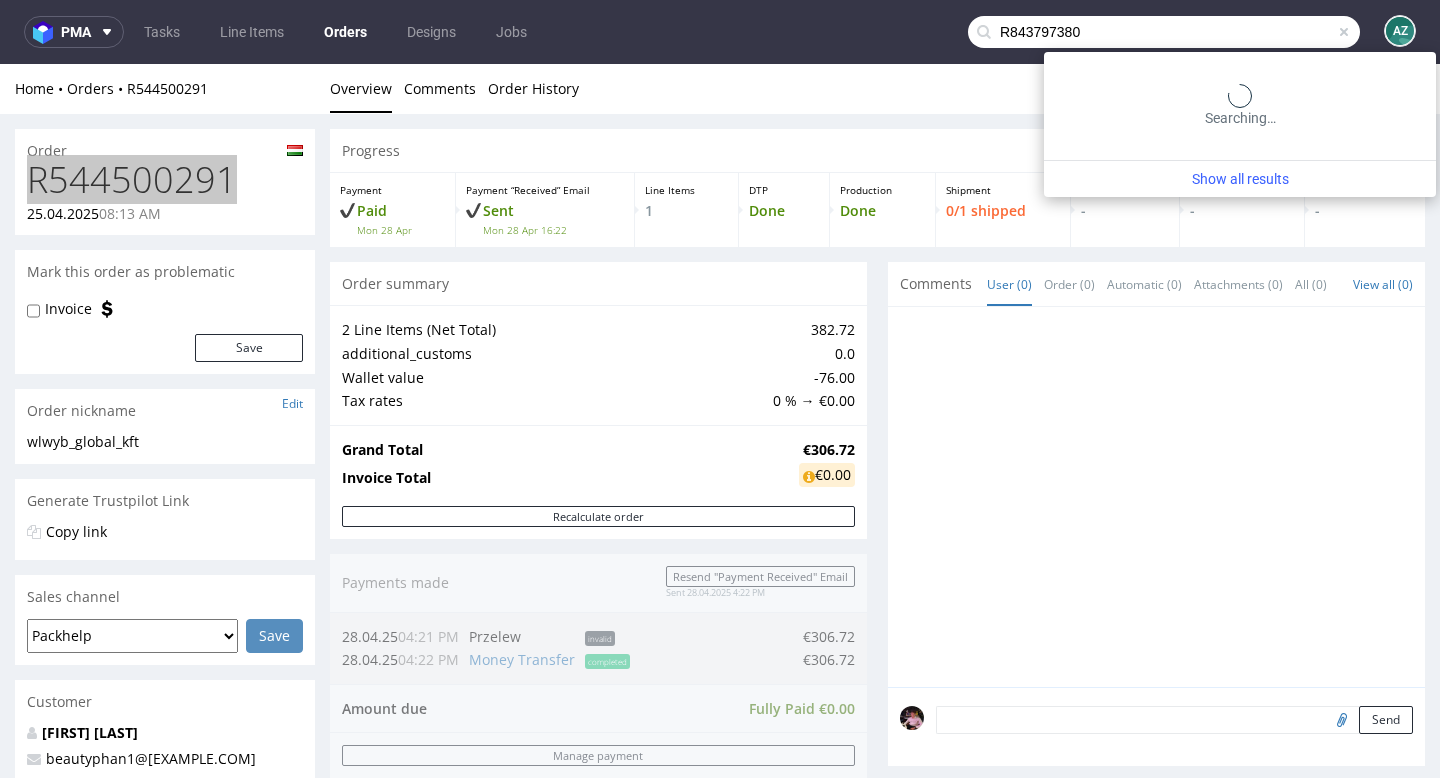 type on "R843797380" 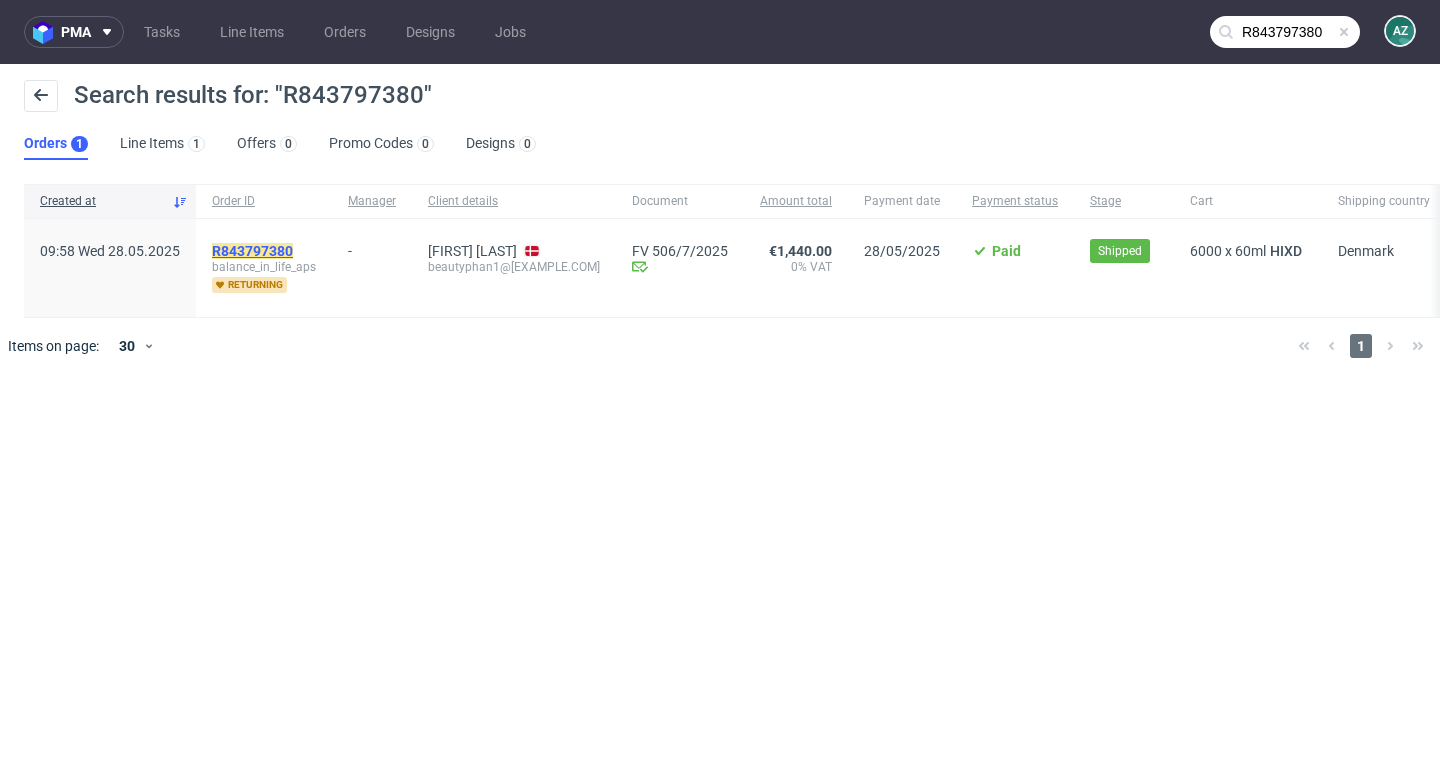 click on "R843797380" 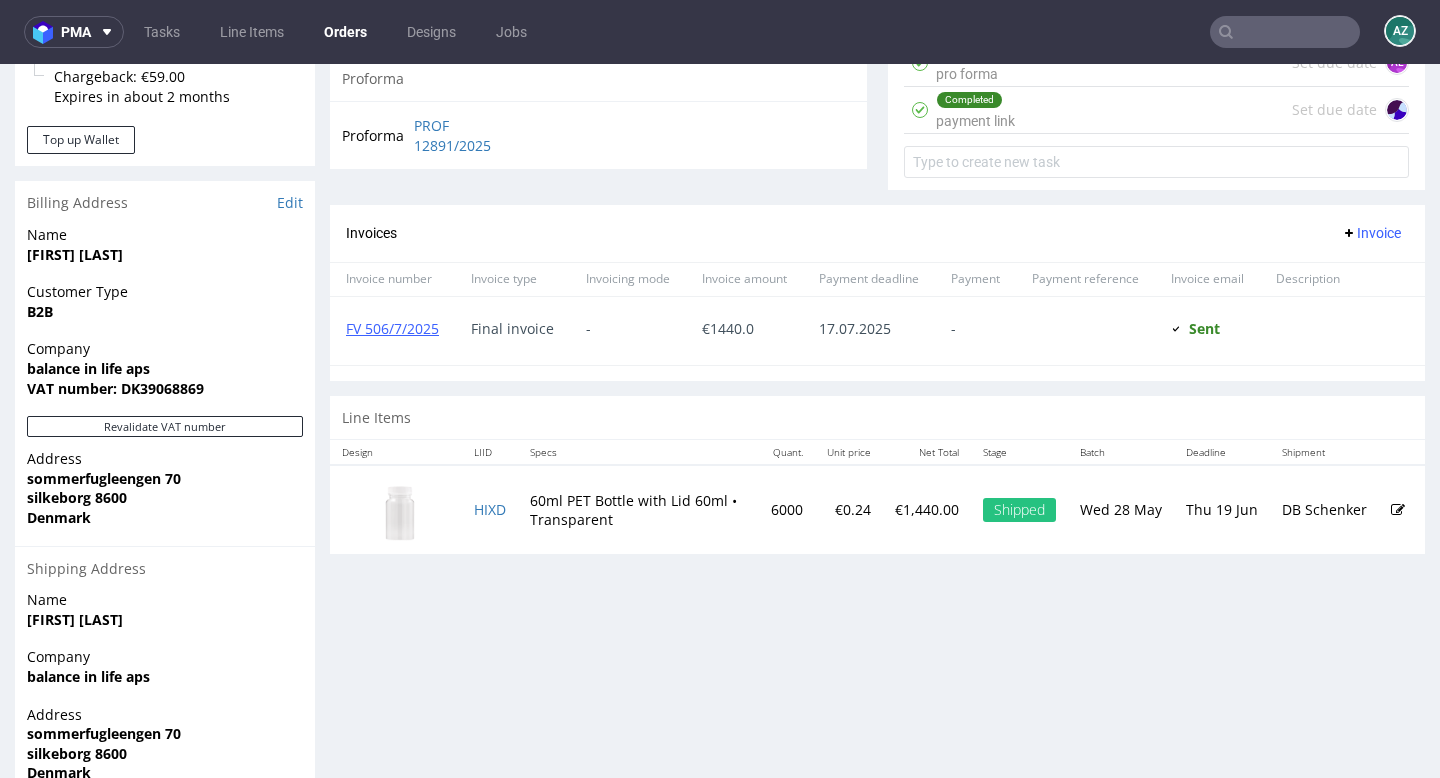 scroll, scrollTop: 787, scrollLeft: 0, axis: vertical 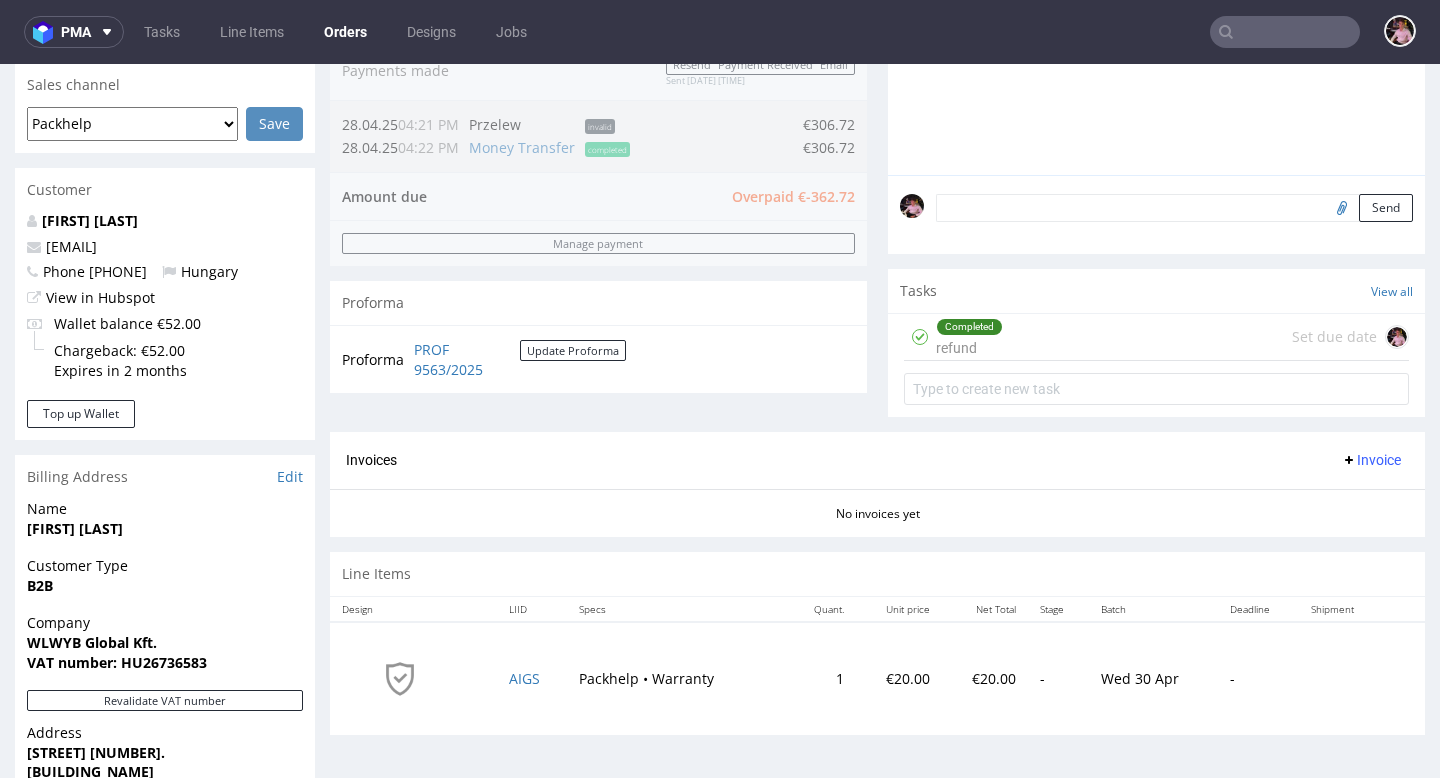 click on "Completed refund Set due date" at bounding box center (1156, 337) 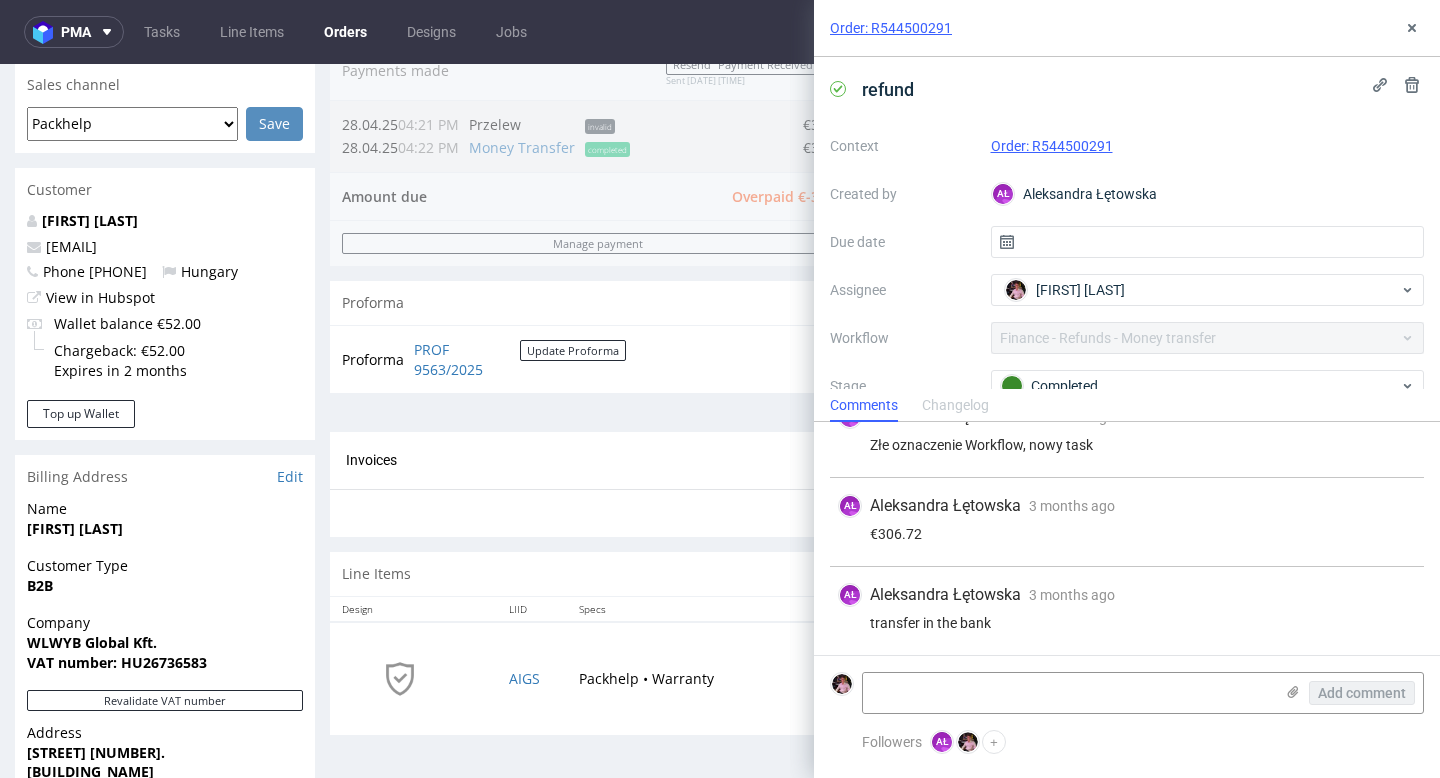 scroll, scrollTop: 0, scrollLeft: 0, axis: both 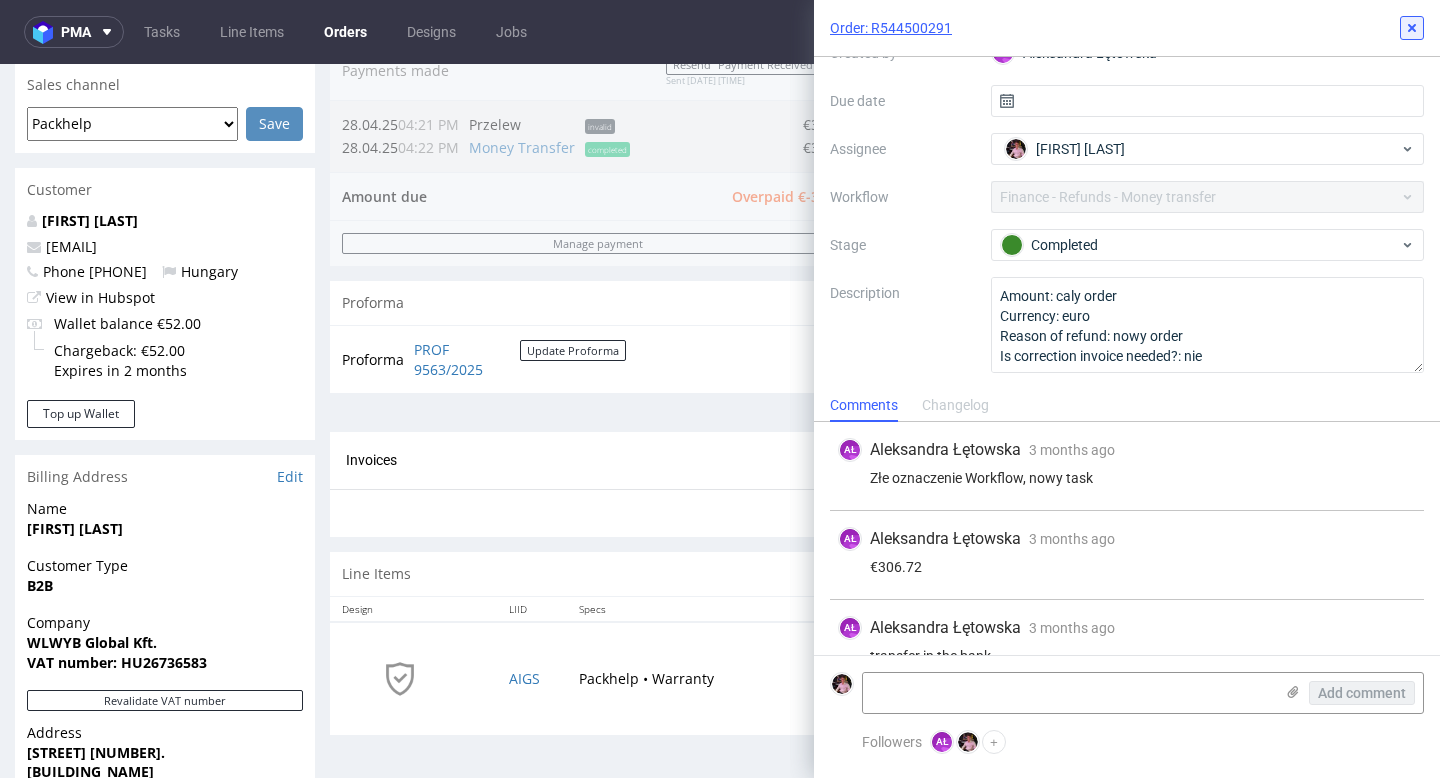 click at bounding box center [1412, 28] 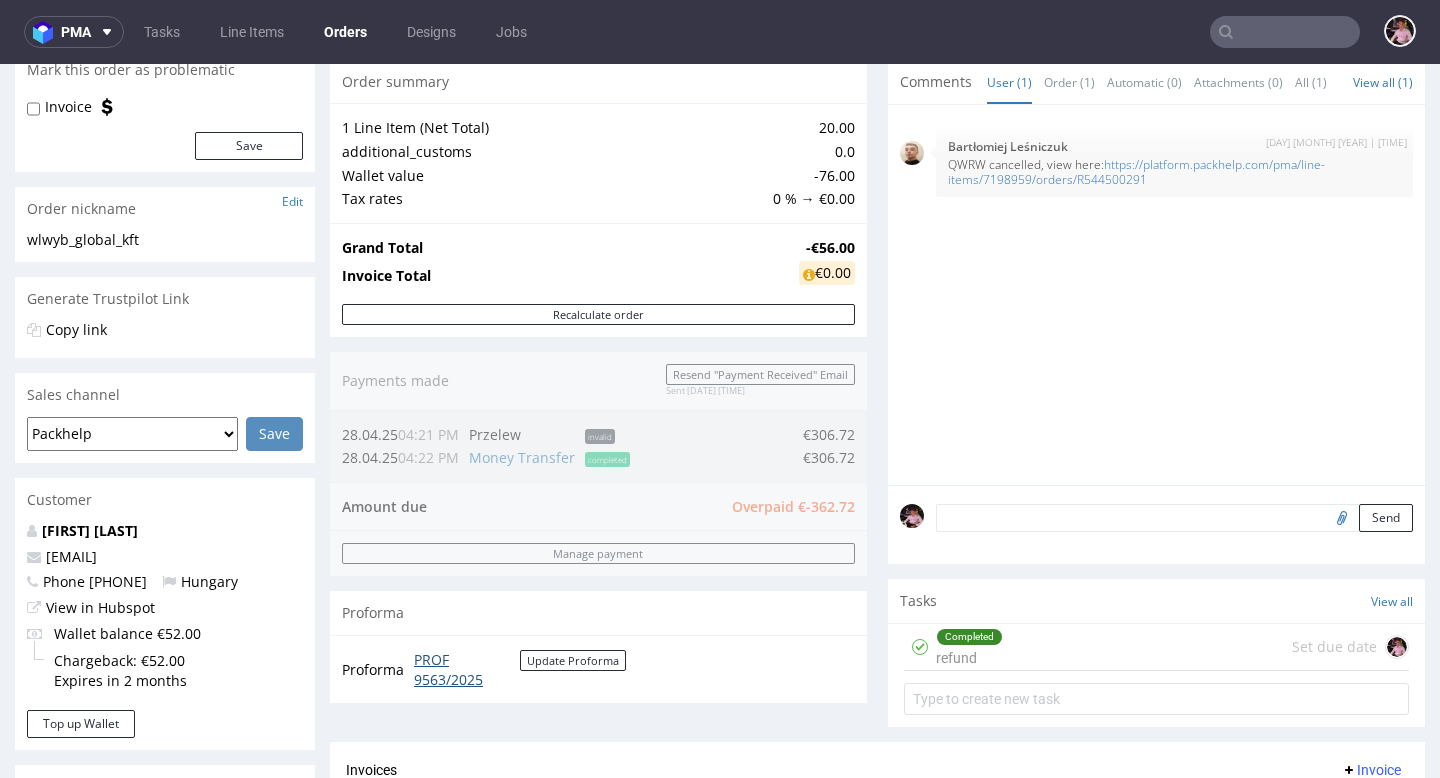scroll, scrollTop: 0, scrollLeft: 0, axis: both 